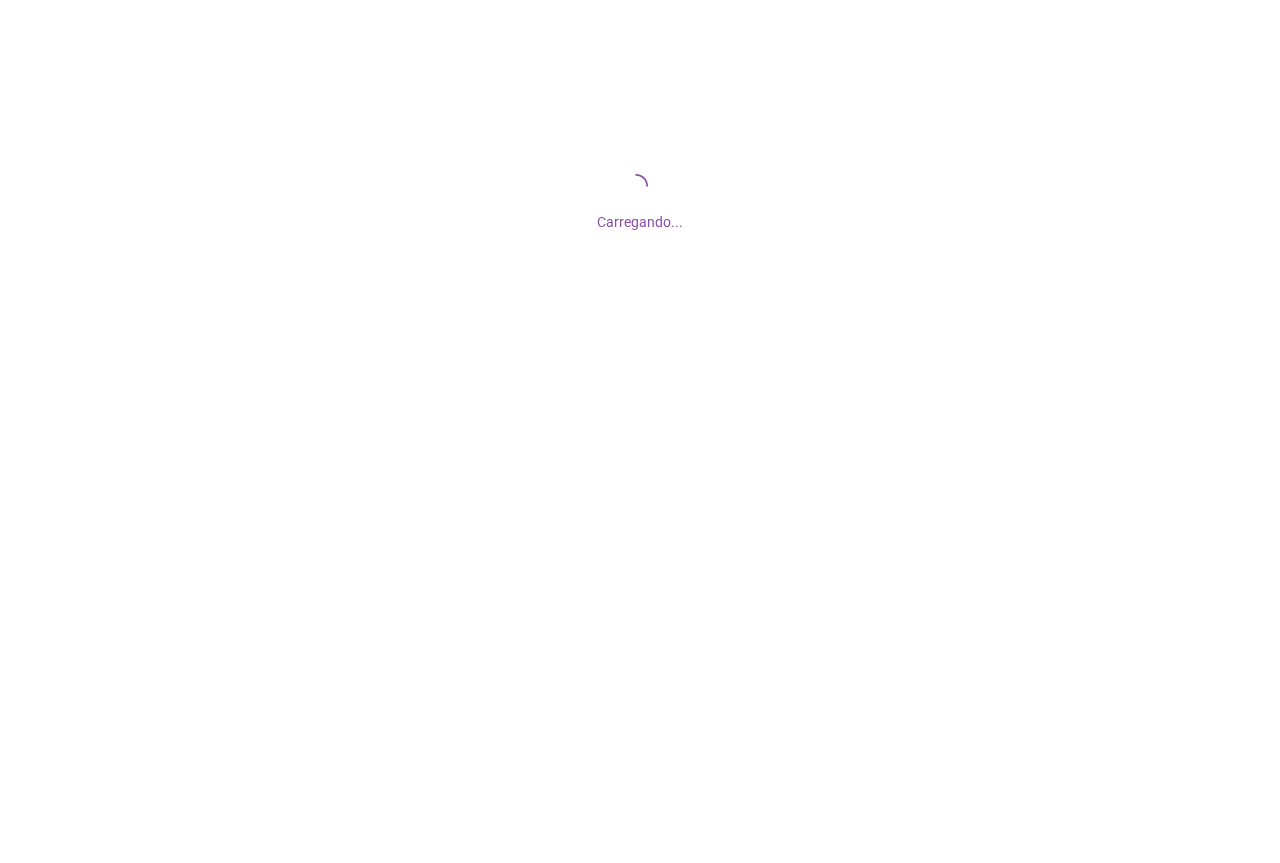 scroll, scrollTop: 0, scrollLeft: 0, axis: both 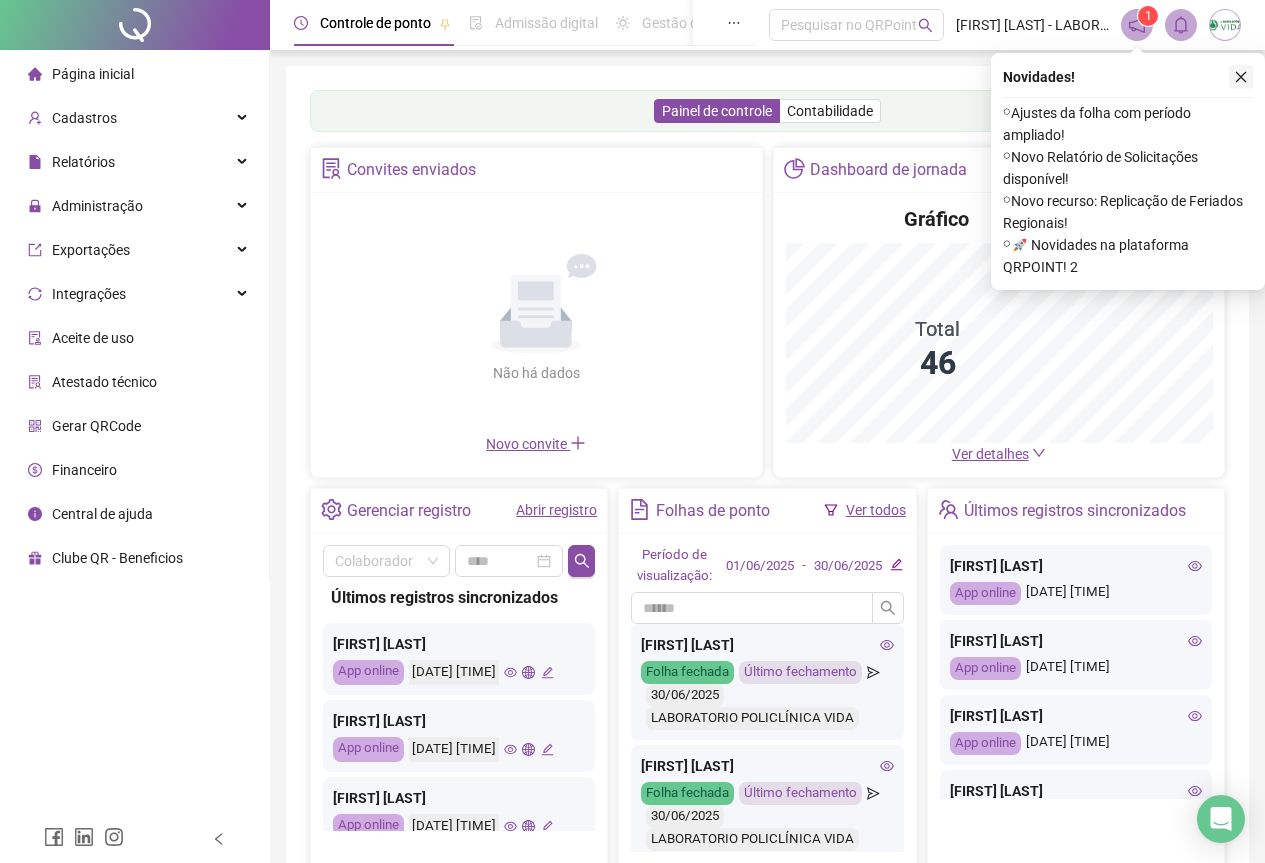 click 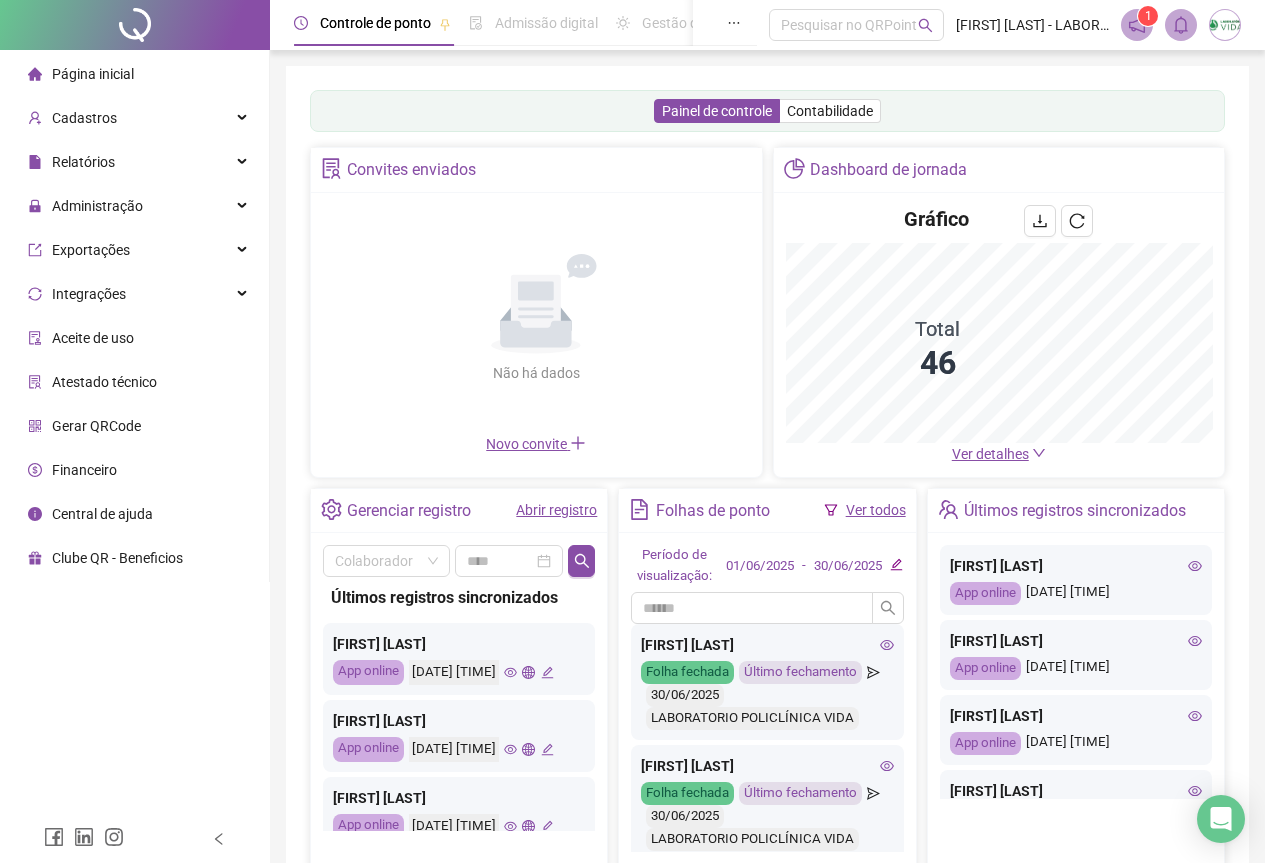 click on "Ver detalhes" at bounding box center (990, 454) 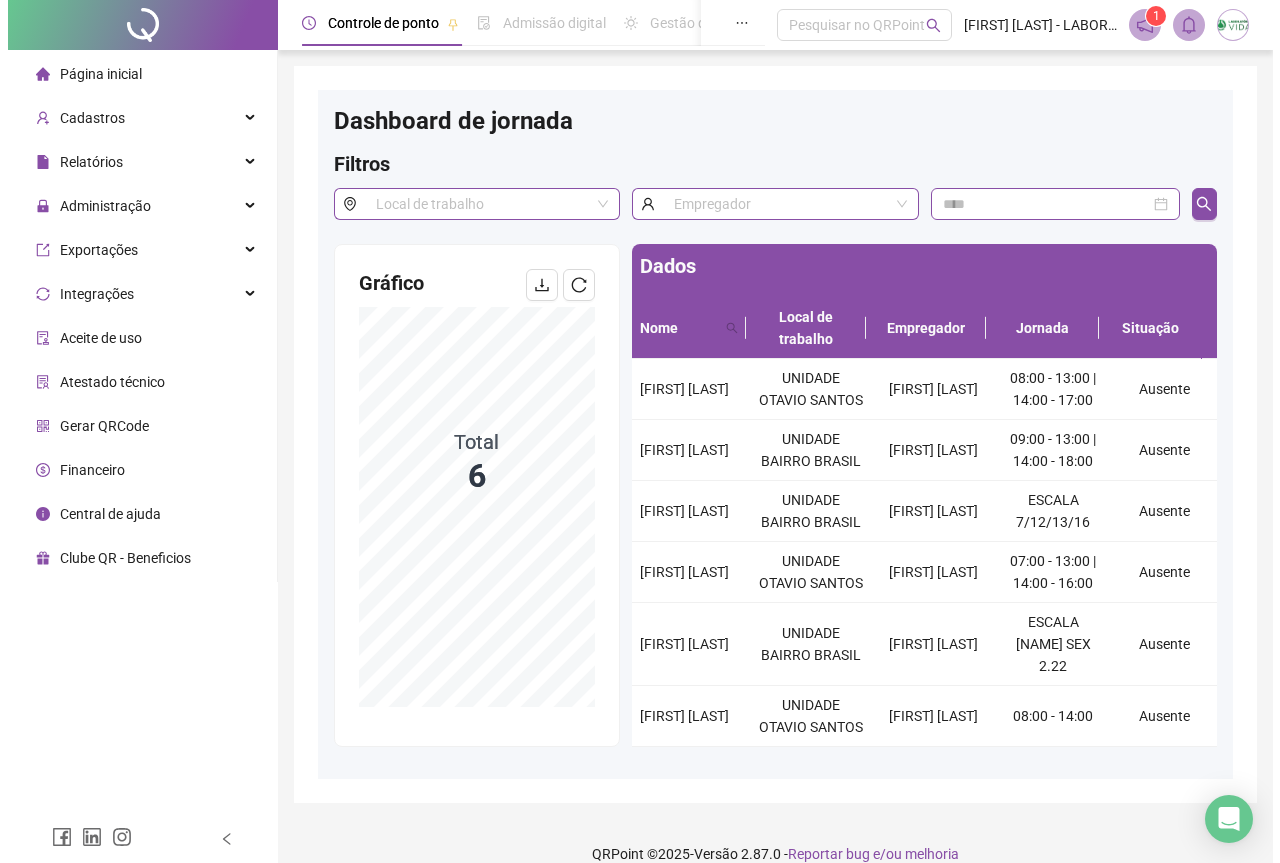 scroll, scrollTop: 0, scrollLeft: 0, axis: both 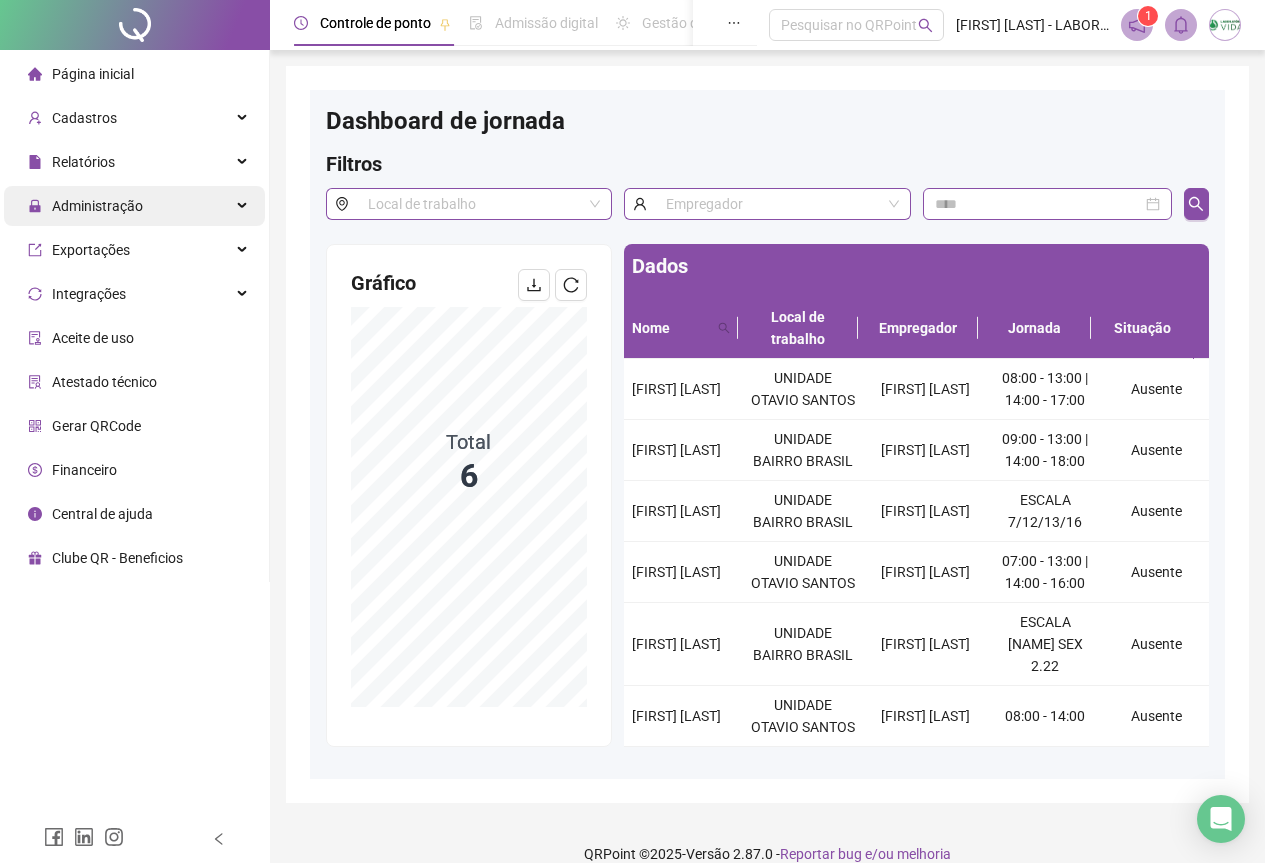 click on "Administração" at bounding box center [97, 206] 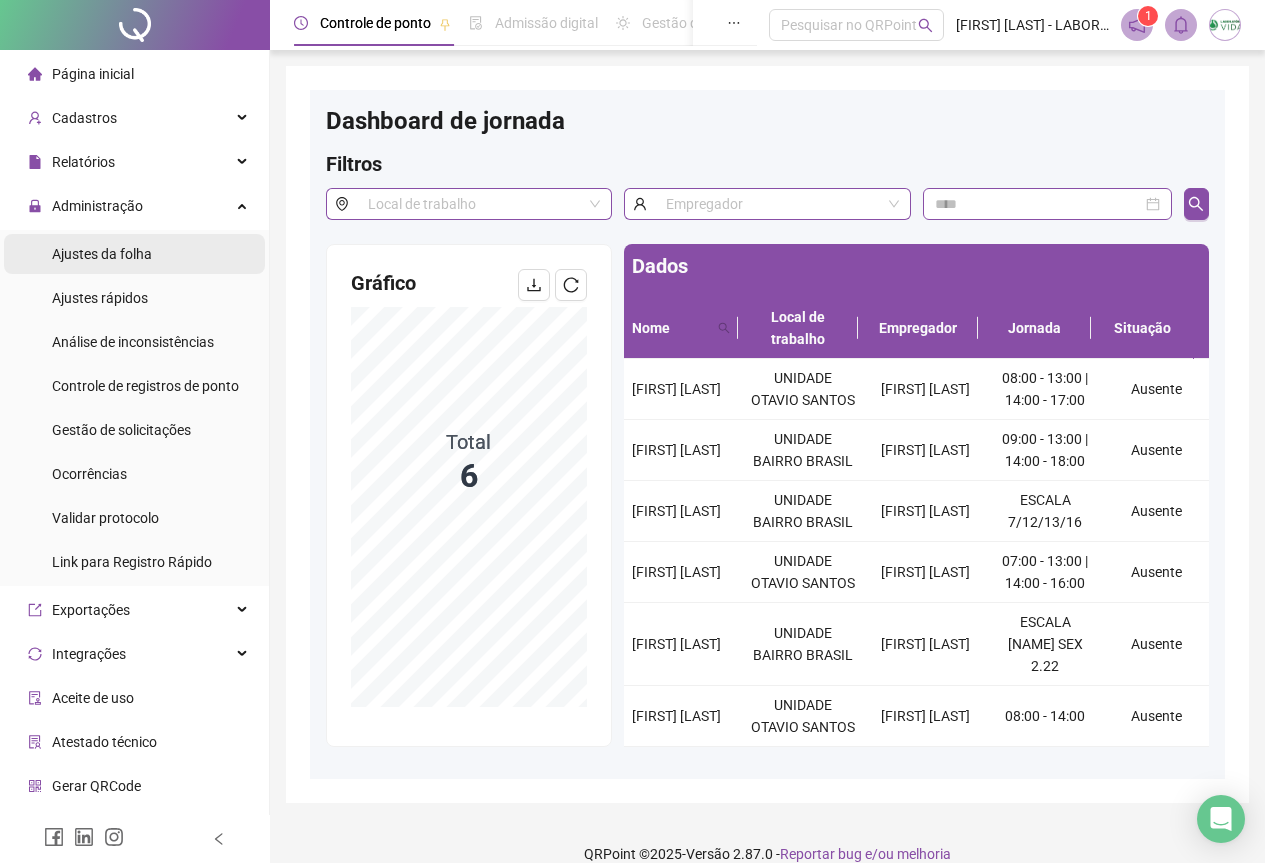 click on "Ajustes da folha" at bounding box center (102, 254) 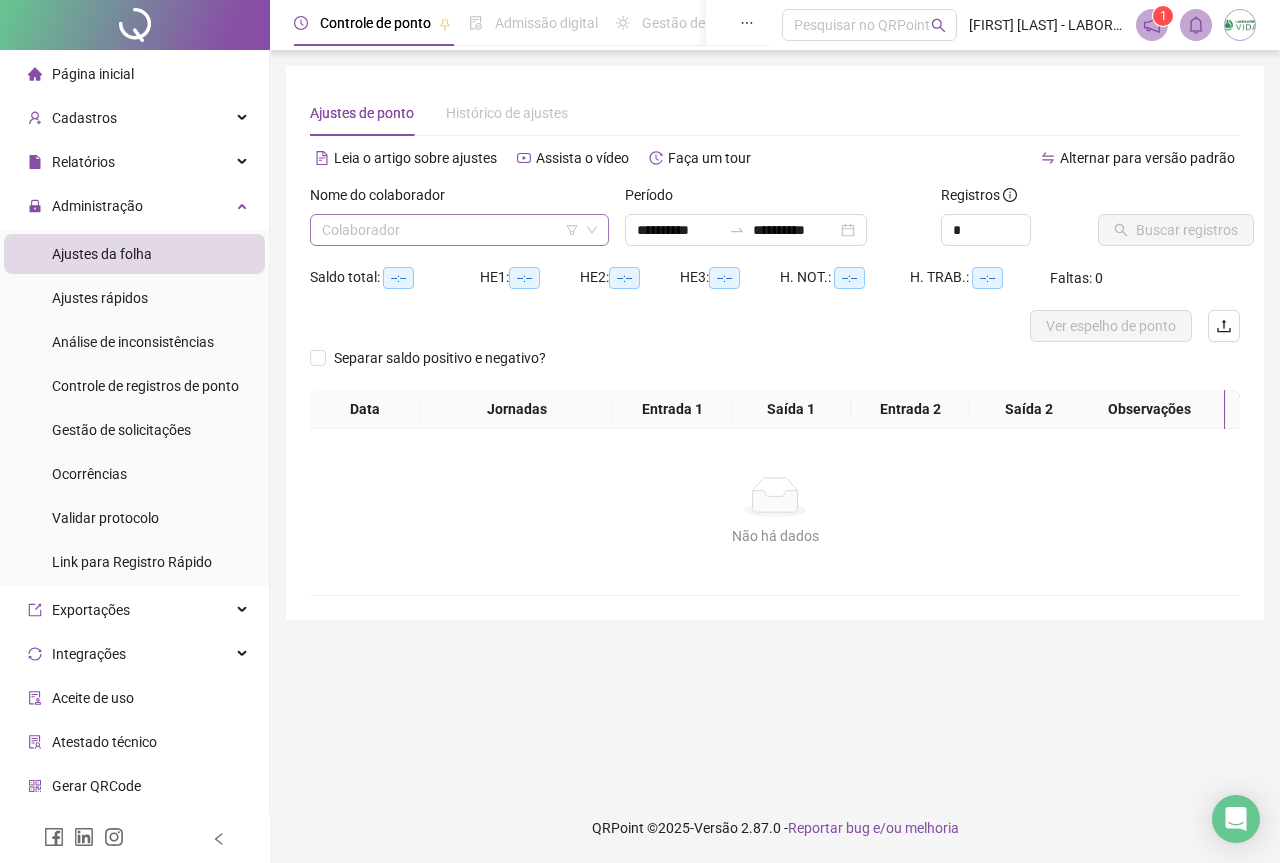 click on "Colaborador" at bounding box center [459, 230] 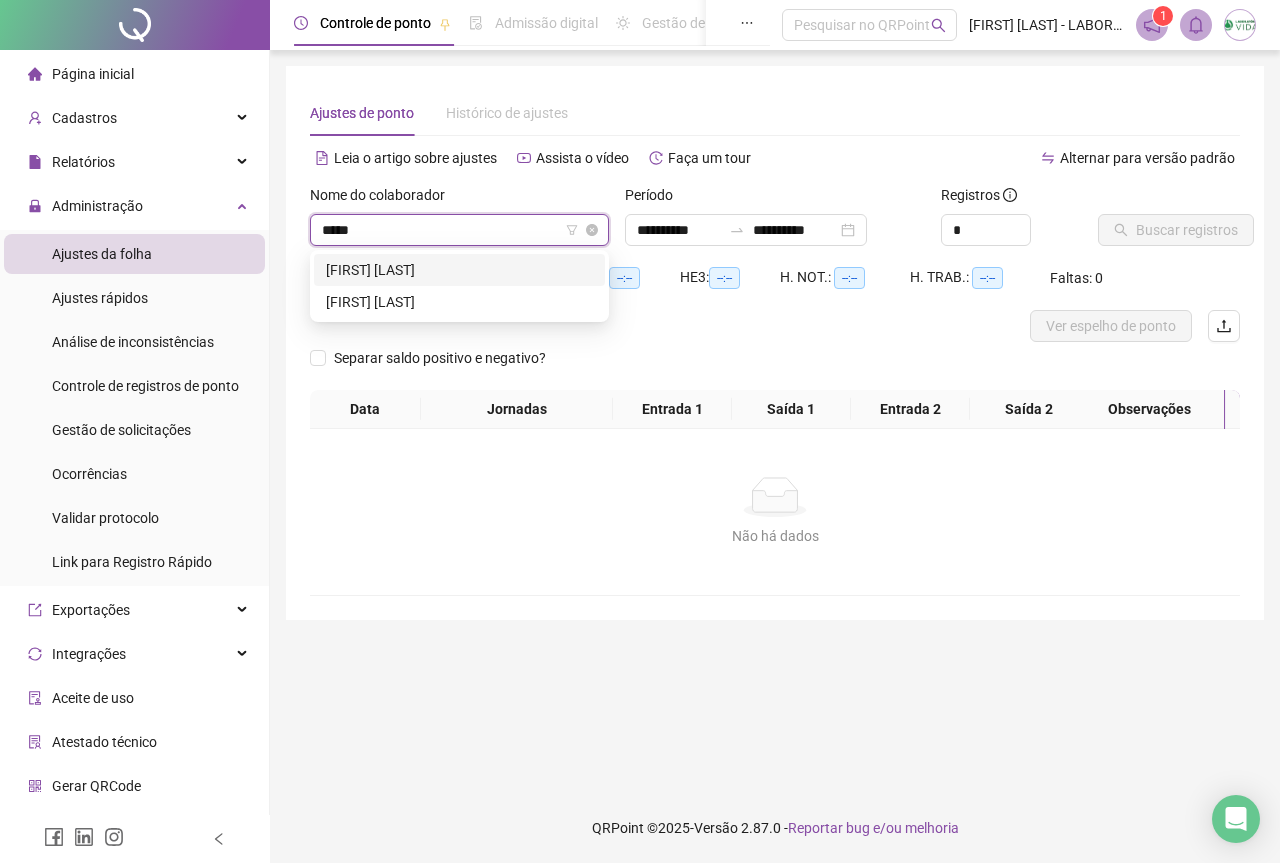 type on "******" 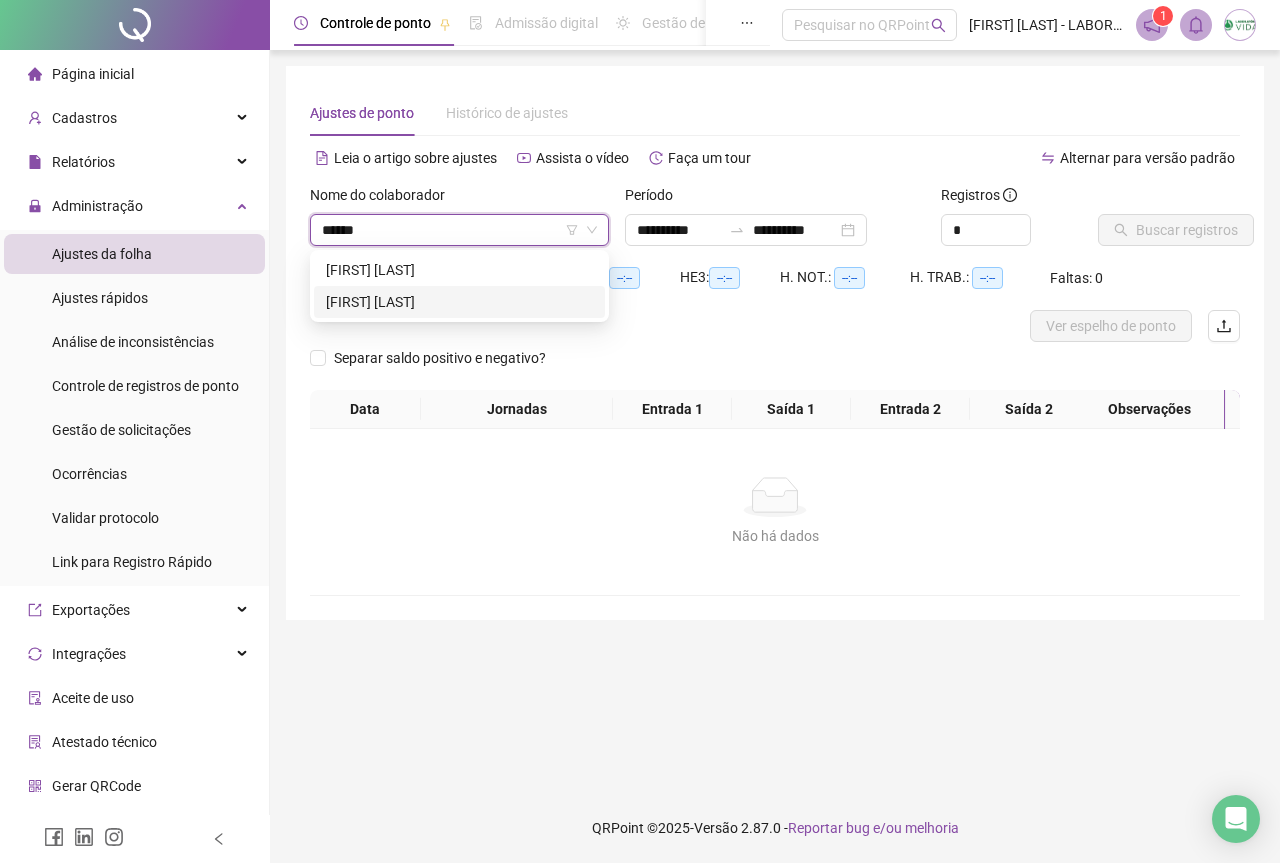 click on "[FIRST] [LAST]" at bounding box center (459, 302) 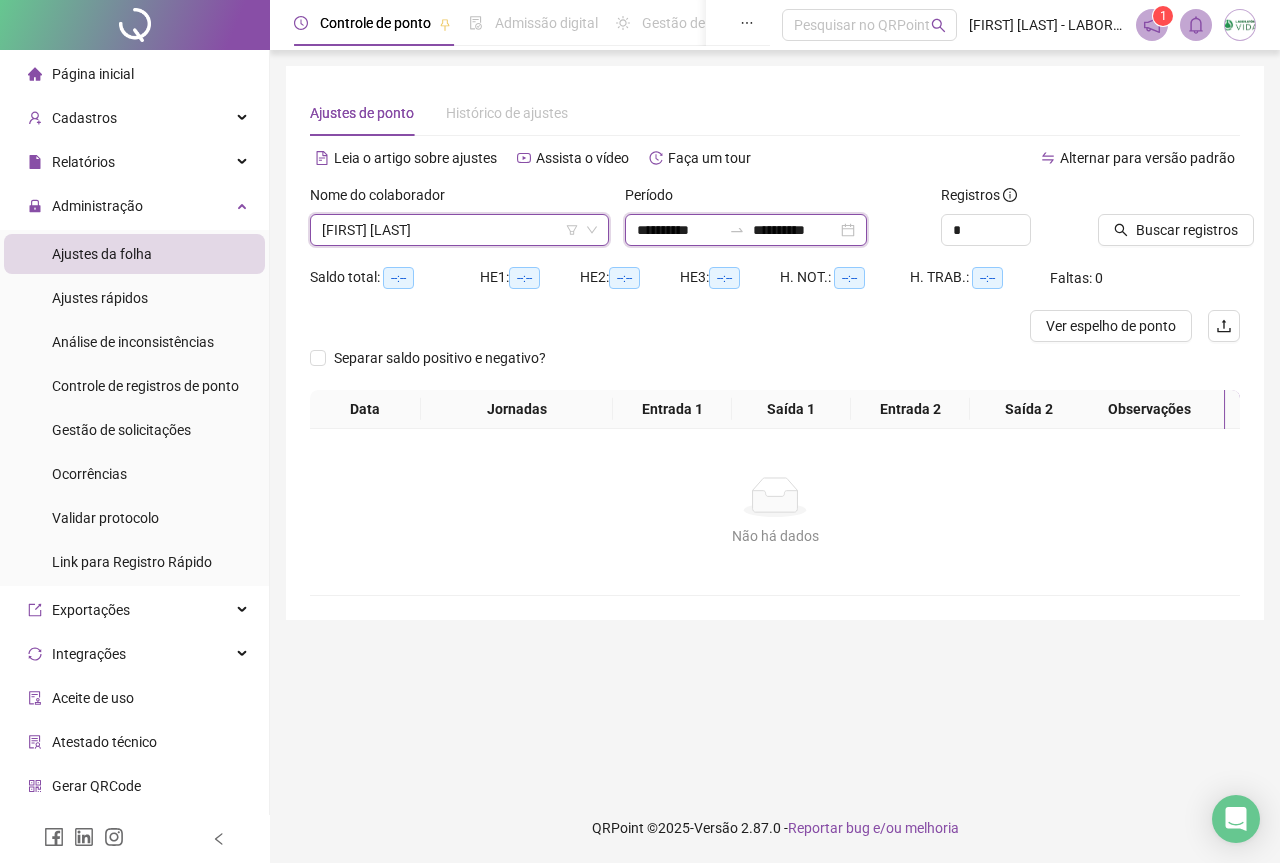 click on "**********" at bounding box center [679, 230] 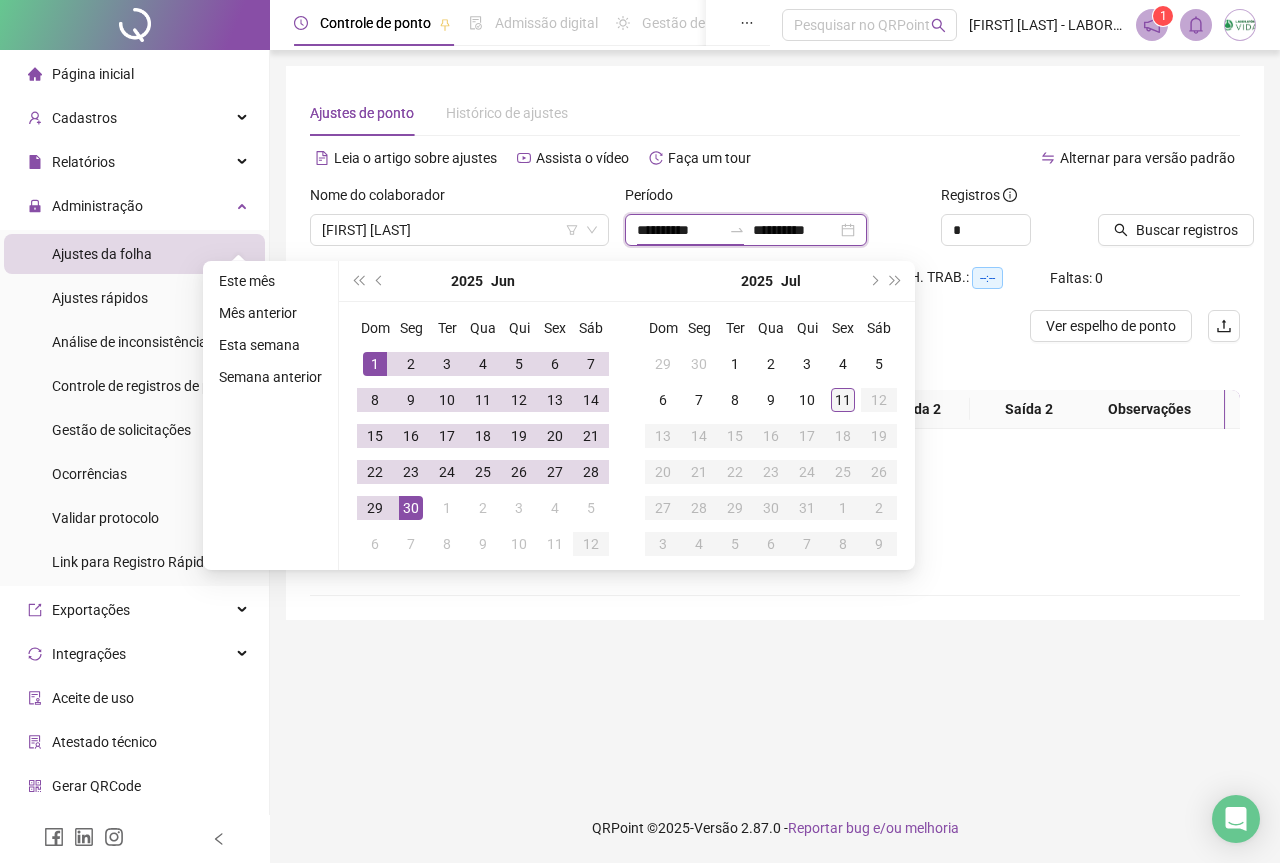 type on "**********" 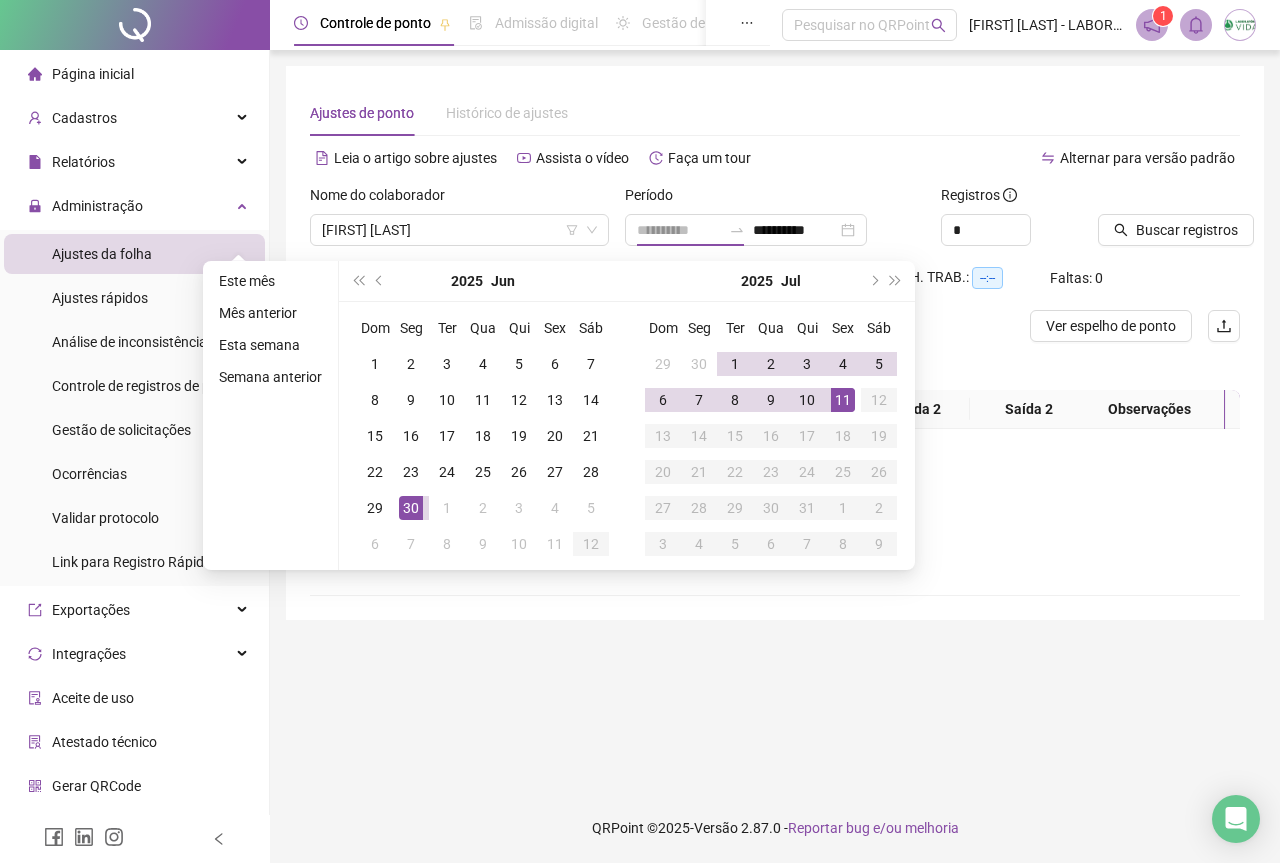click on "11" at bounding box center [843, 400] 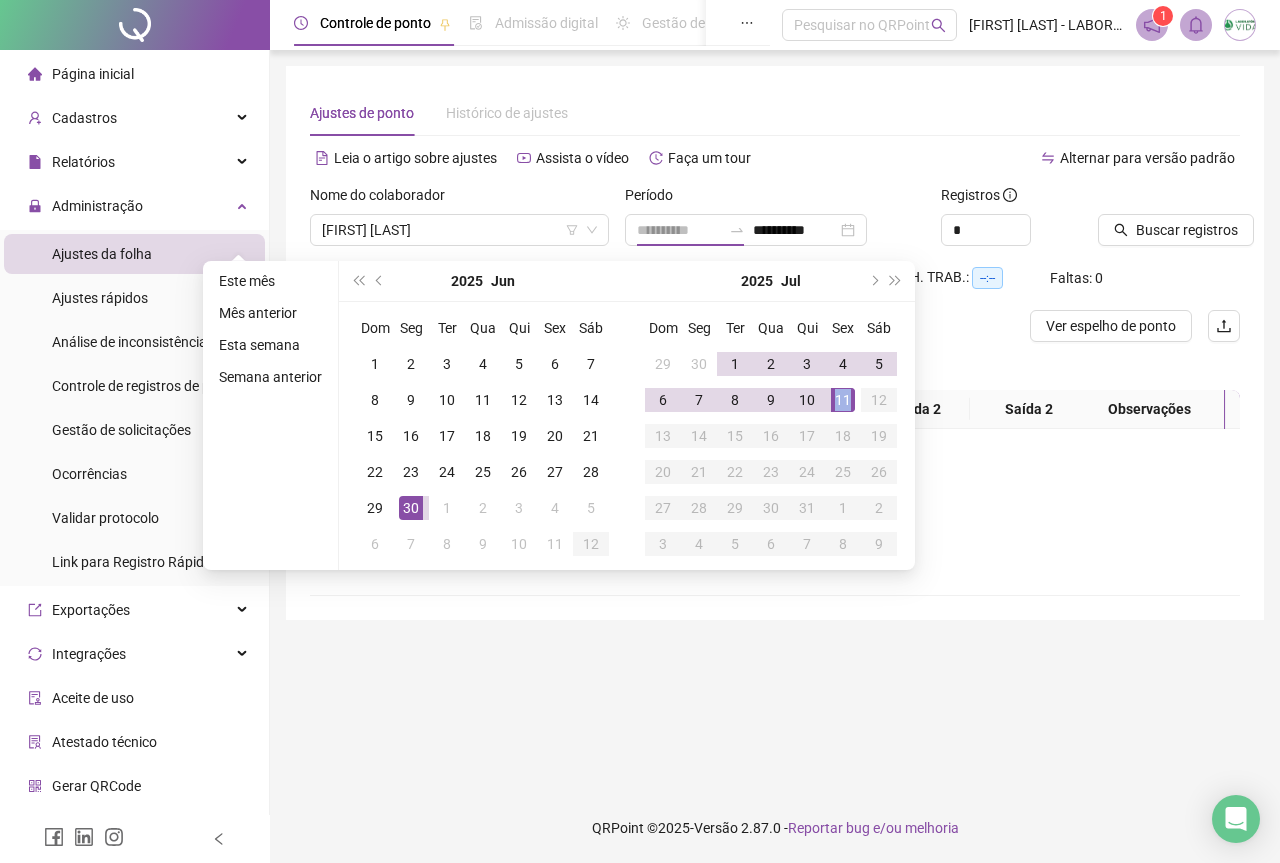click on "11" at bounding box center [843, 400] 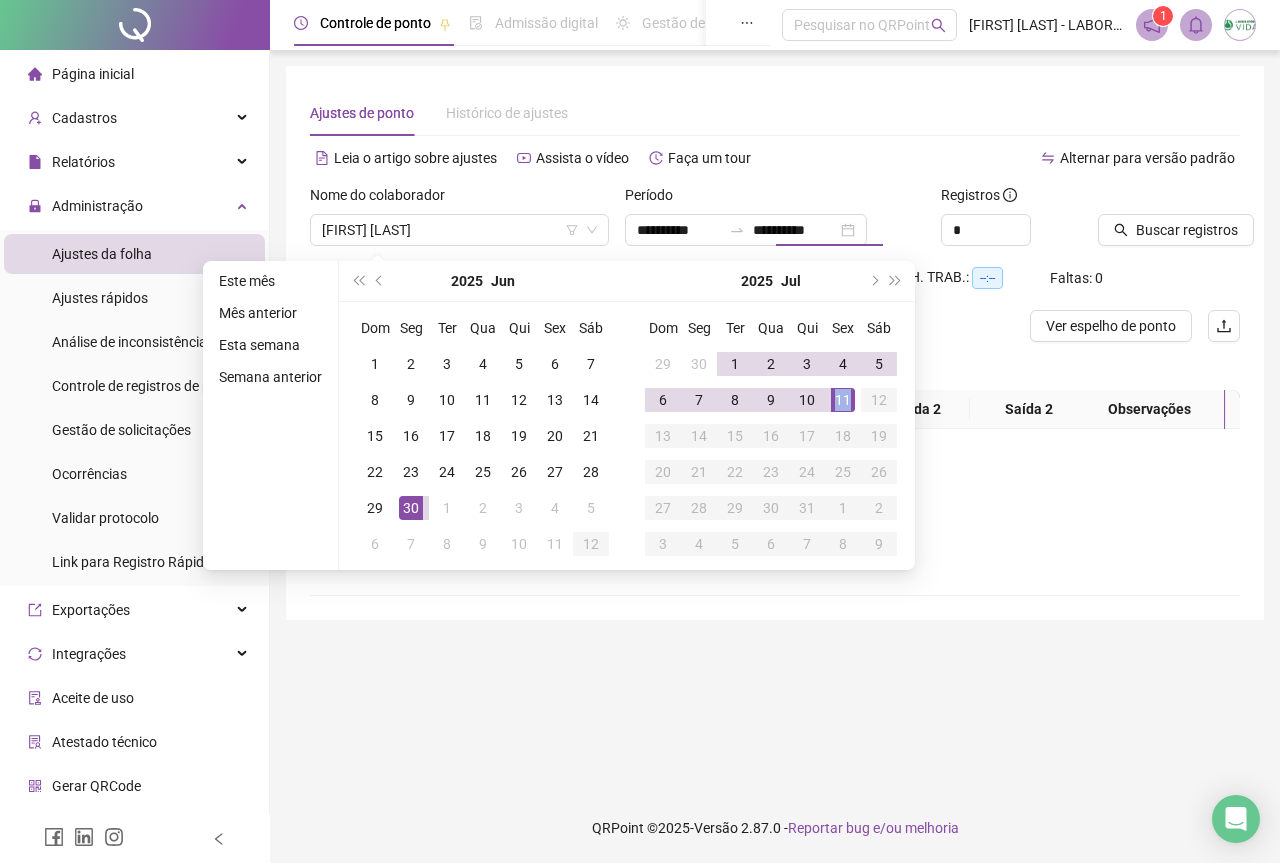type on "**********" 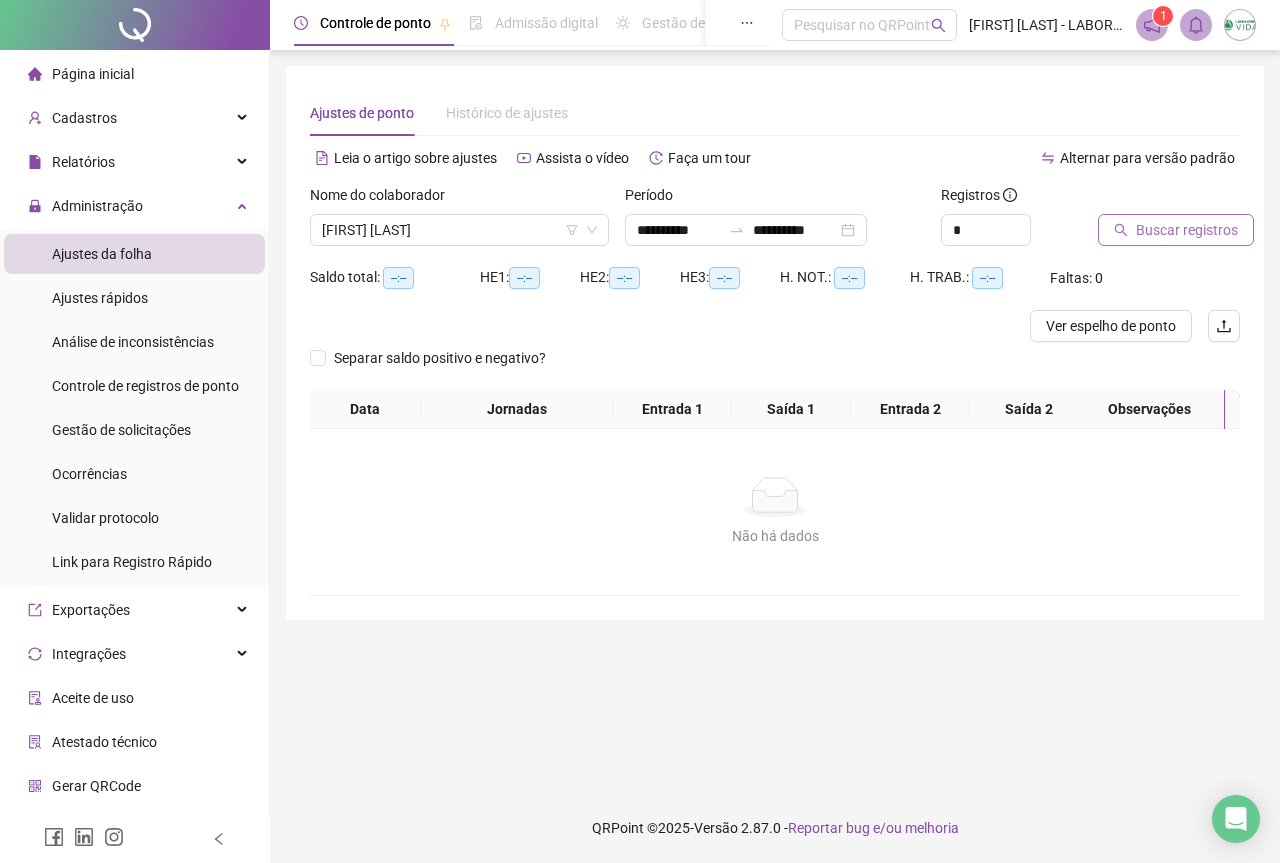click on "Buscar registros" at bounding box center (1176, 230) 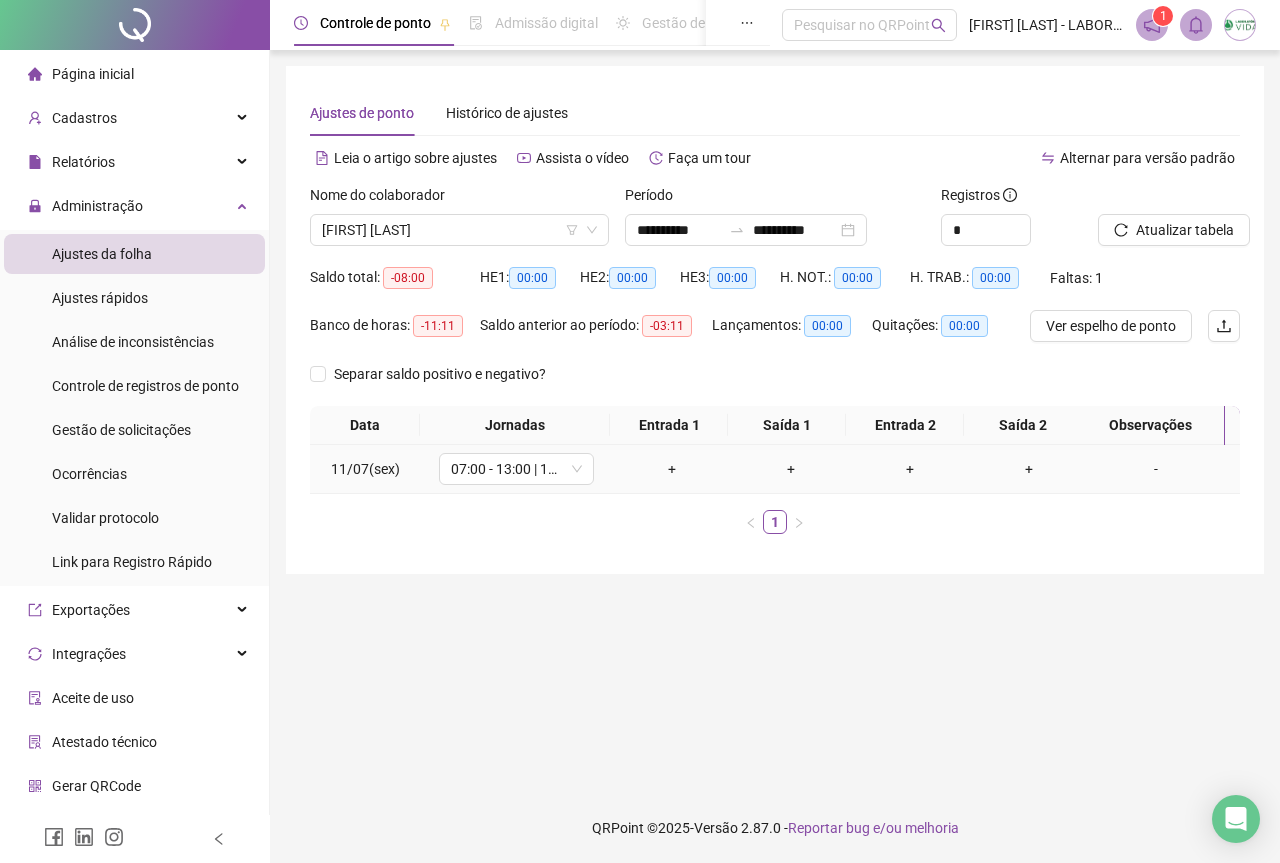 click on "+" at bounding box center (672, 469) 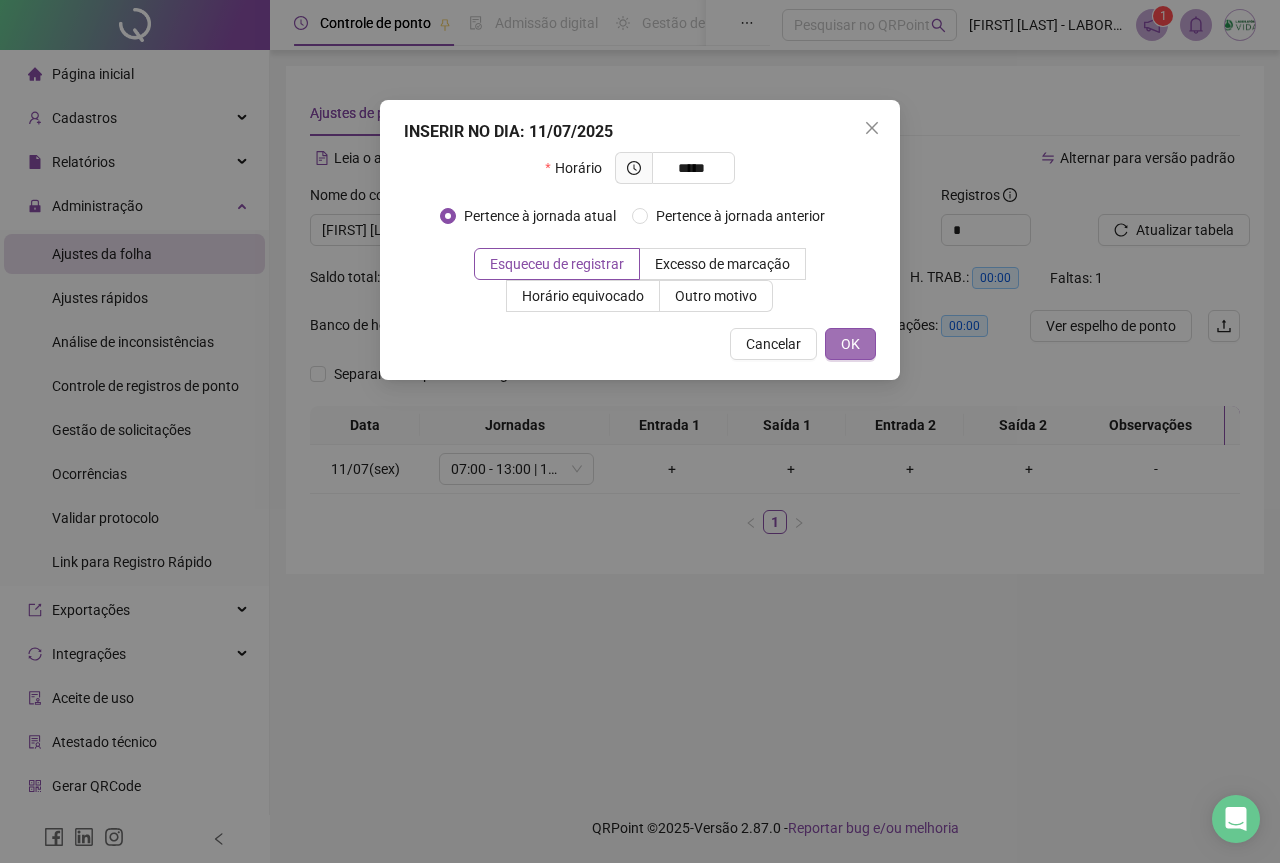 type on "*****" 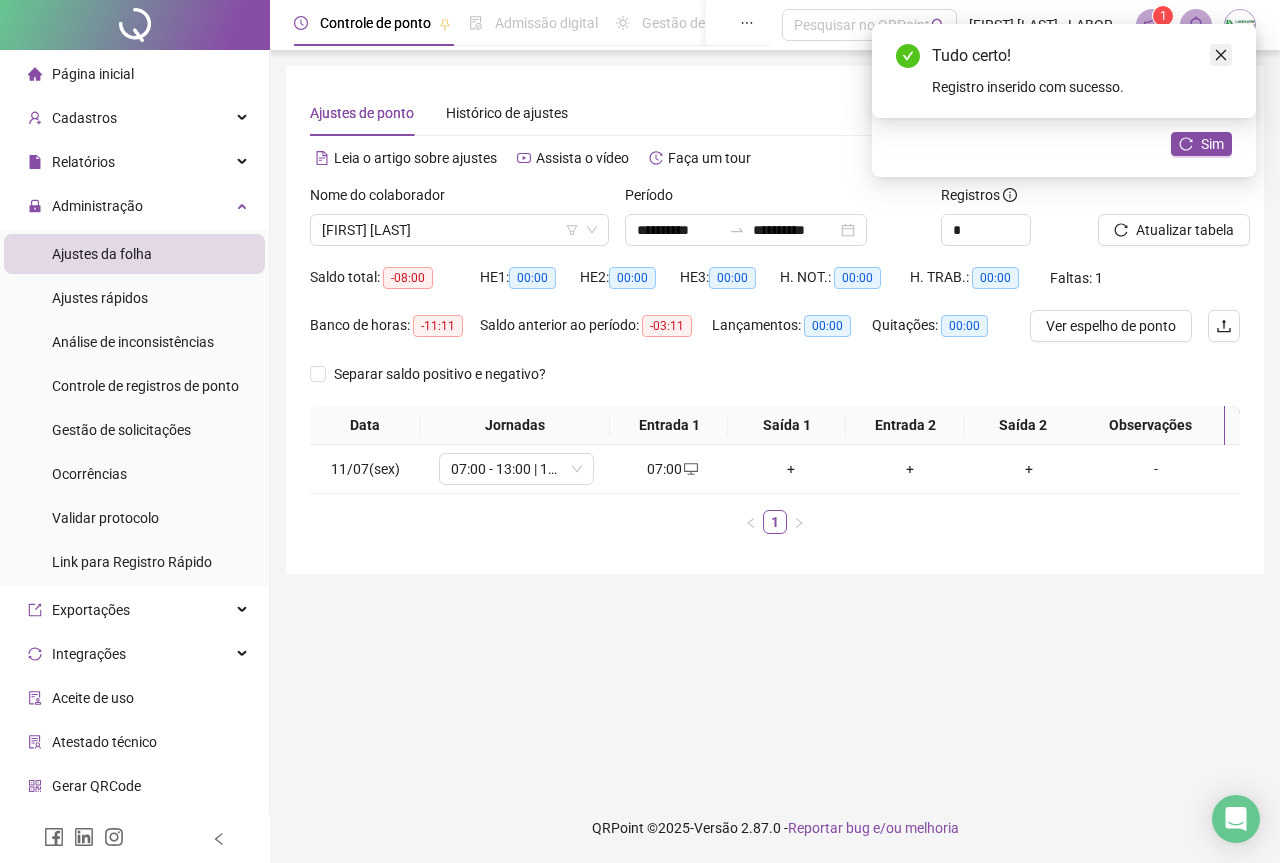 click 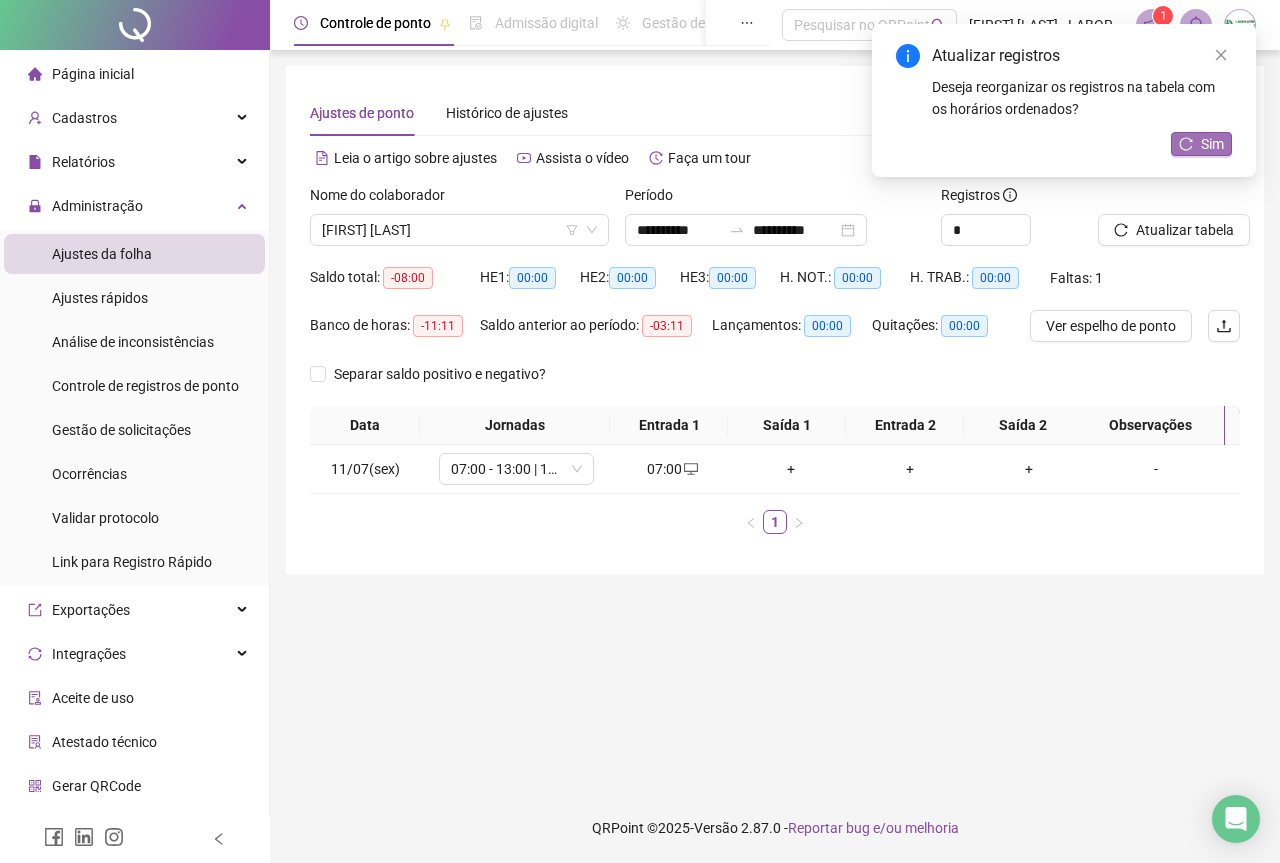 click on "Sim" at bounding box center [1212, 144] 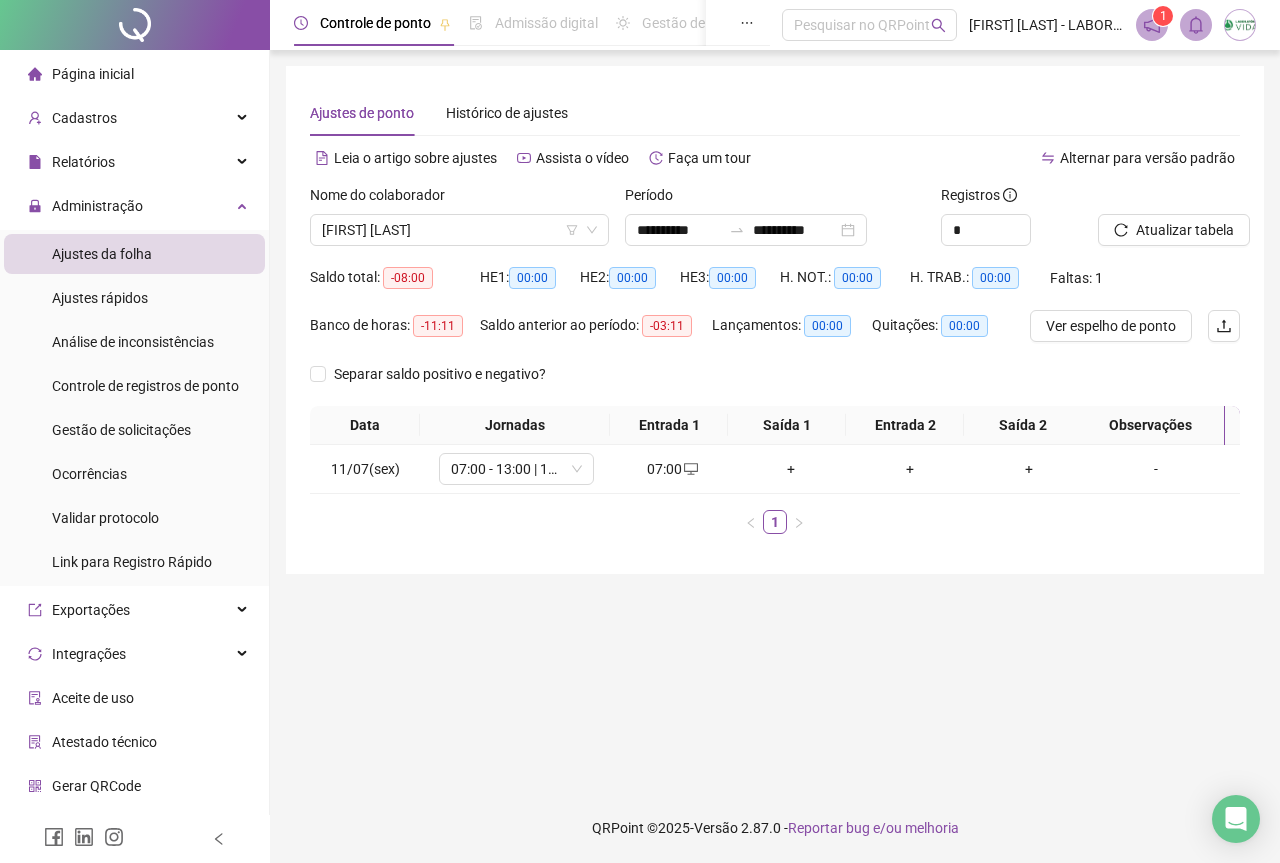 click at bounding box center (1144, 199) 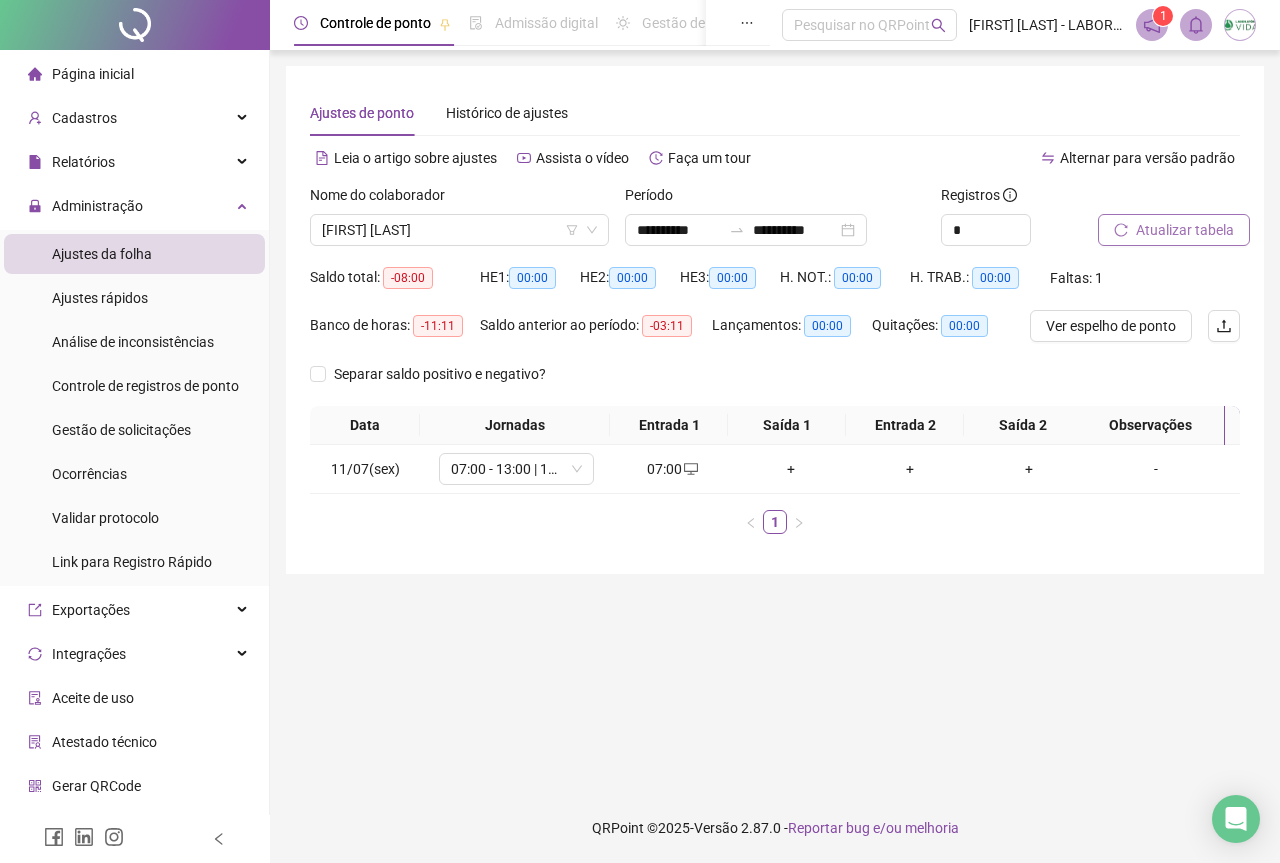 click on "Atualizar tabela" at bounding box center (1185, 230) 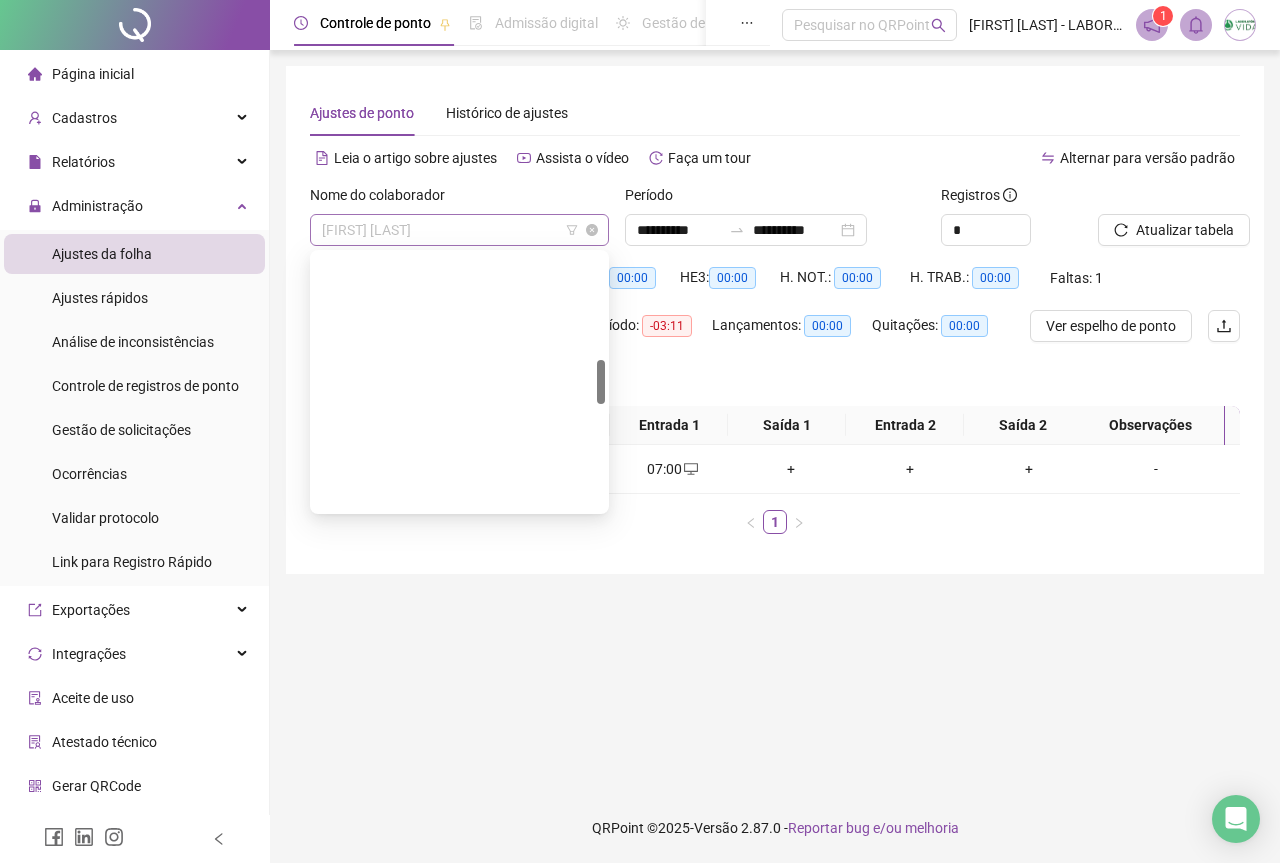 click on "[FIRST] [LAST]" at bounding box center (459, 230) 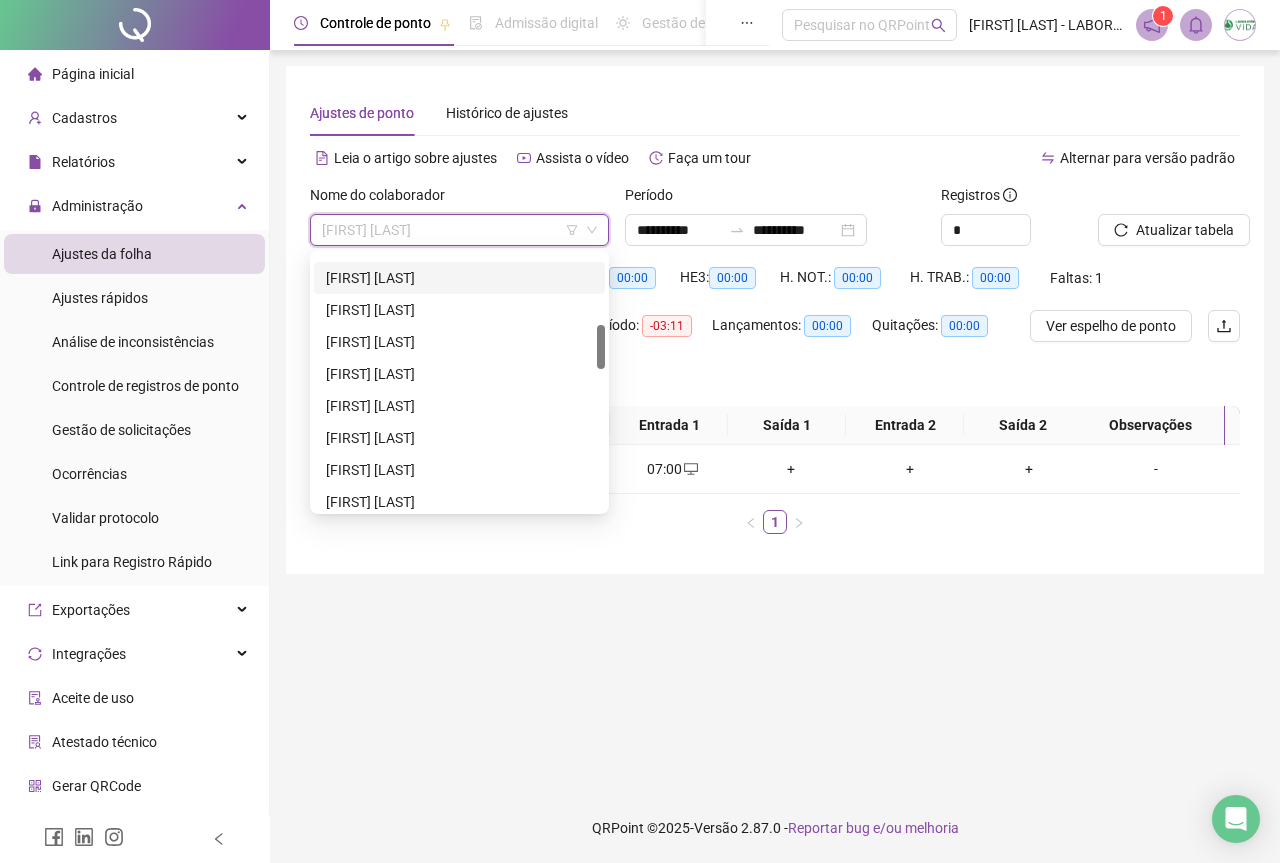 scroll, scrollTop: 8, scrollLeft: 0, axis: vertical 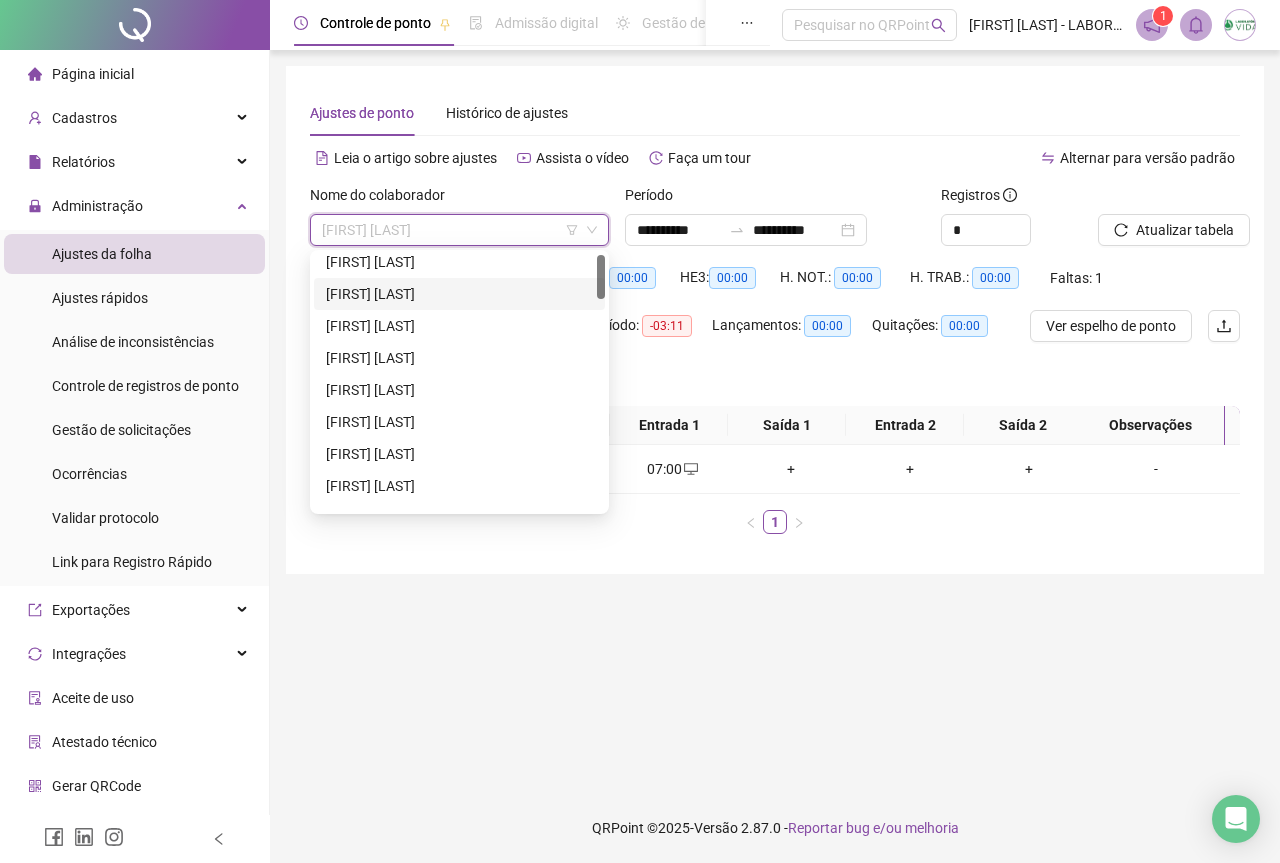 click on "[FIRST] [LAST]" at bounding box center (459, 294) 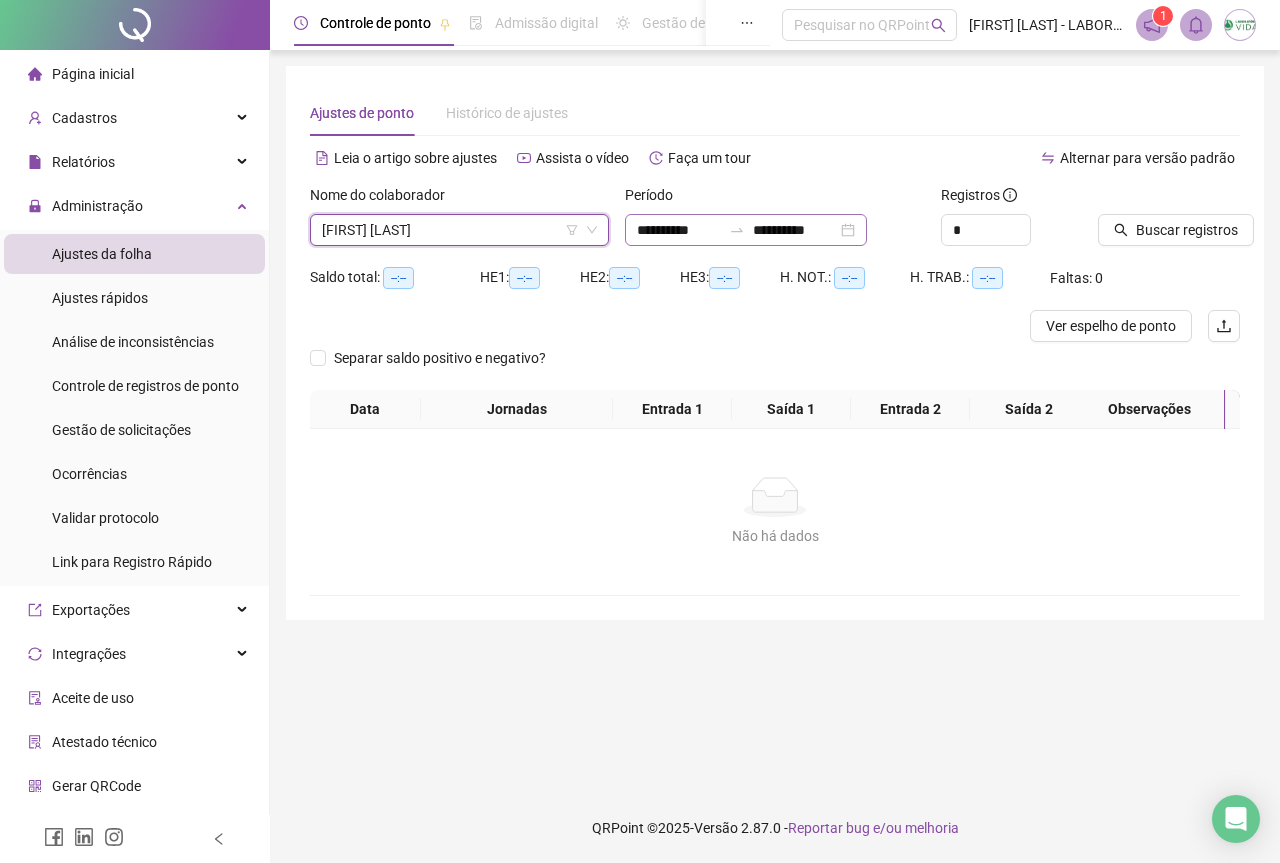 click on "**********" at bounding box center (746, 230) 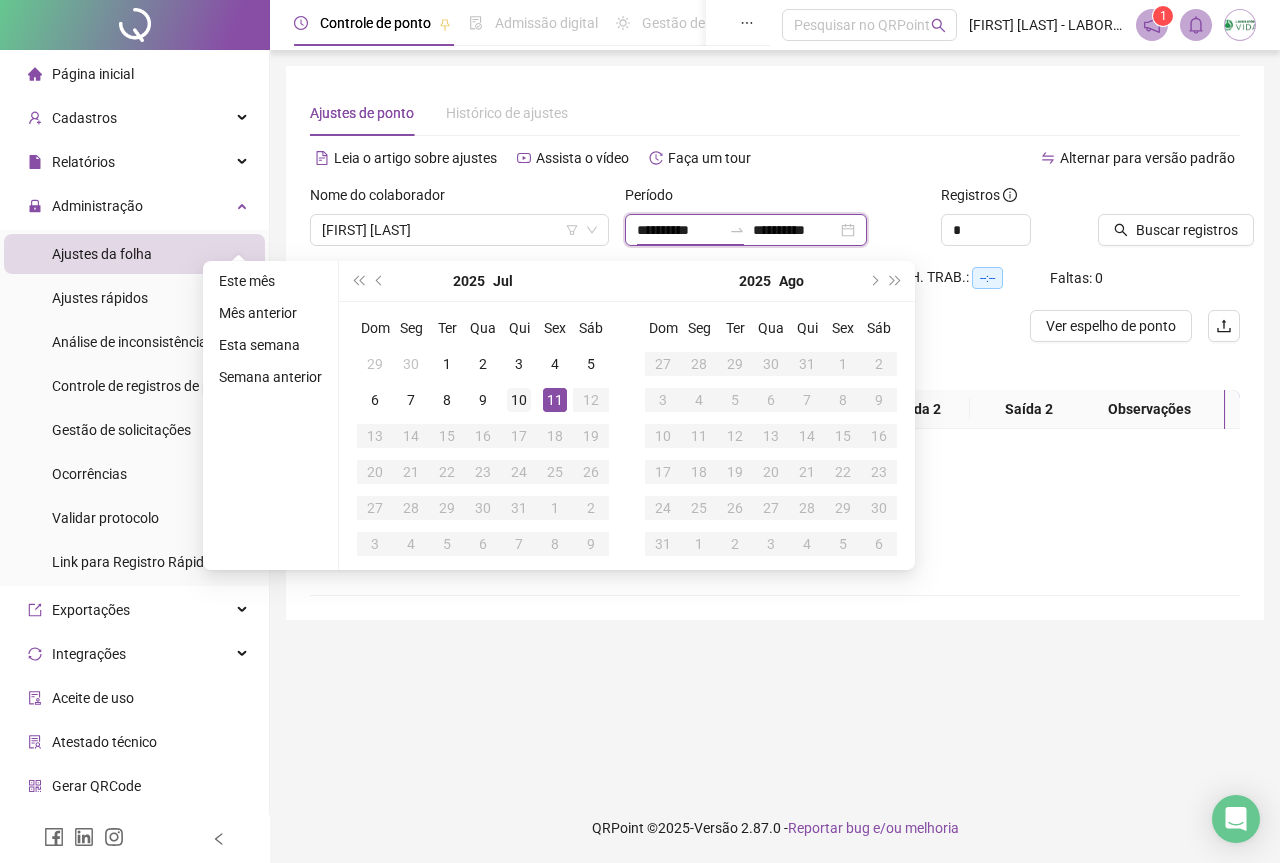 type on "**********" 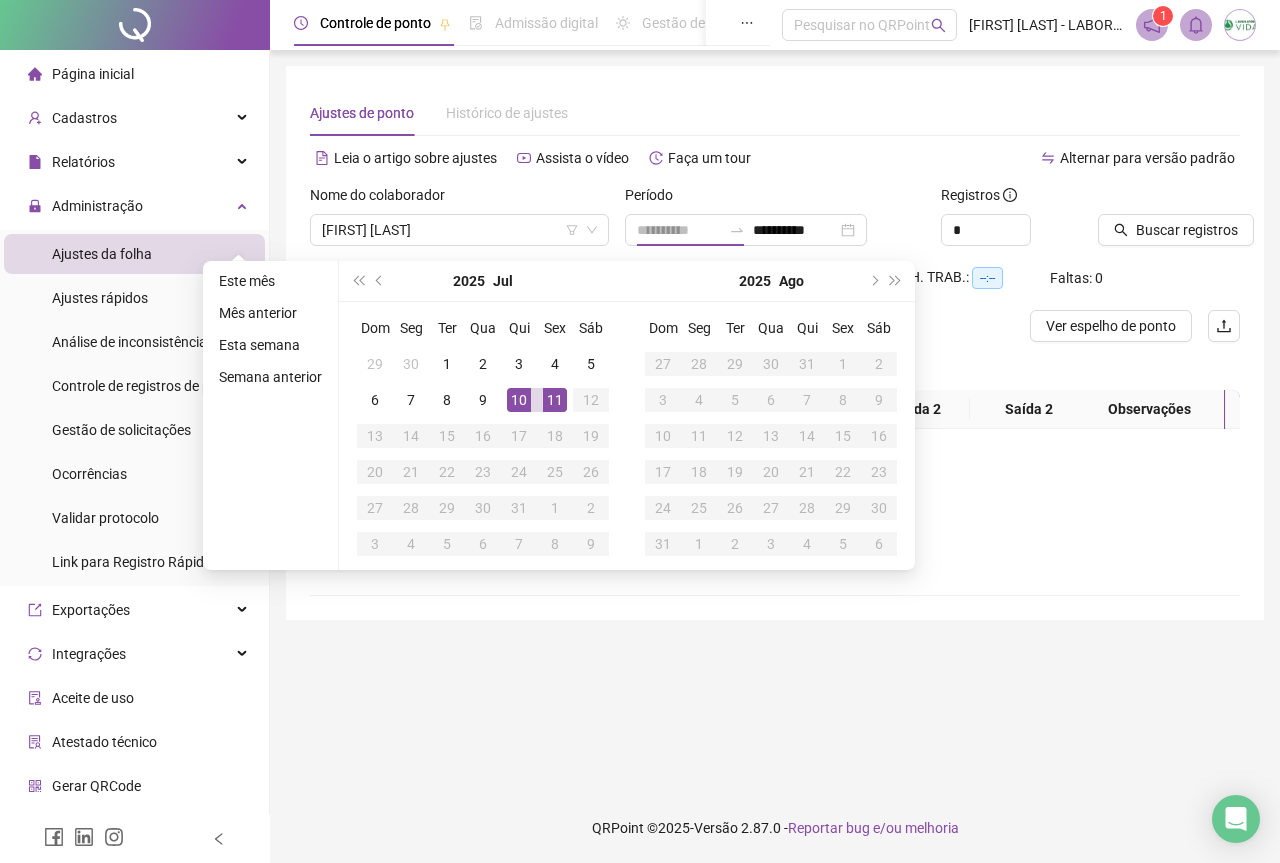 click on "10" at bounding box center (519, 400) 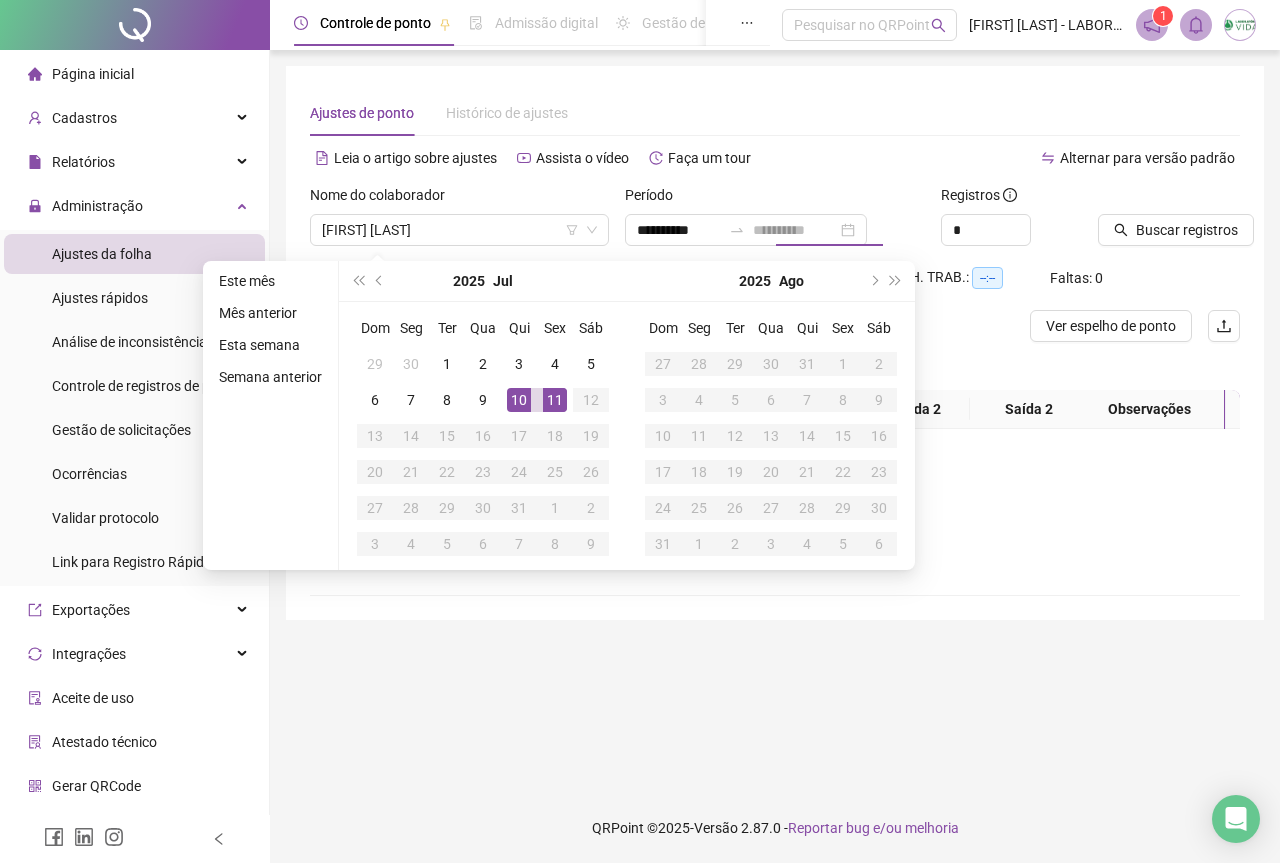 click on "10" at bounding box center [519, 400] 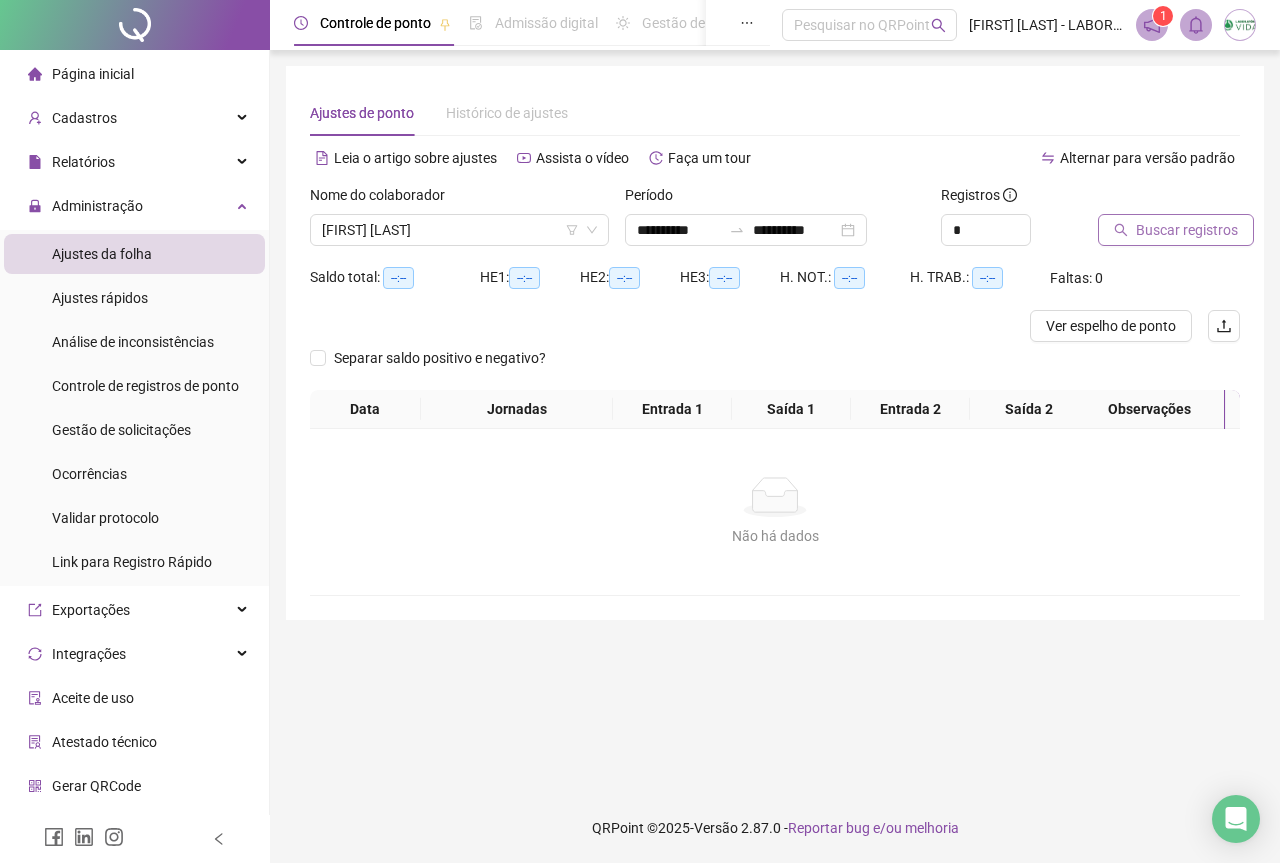 click on "Buscar registros" at bounding box center (1187, 230) 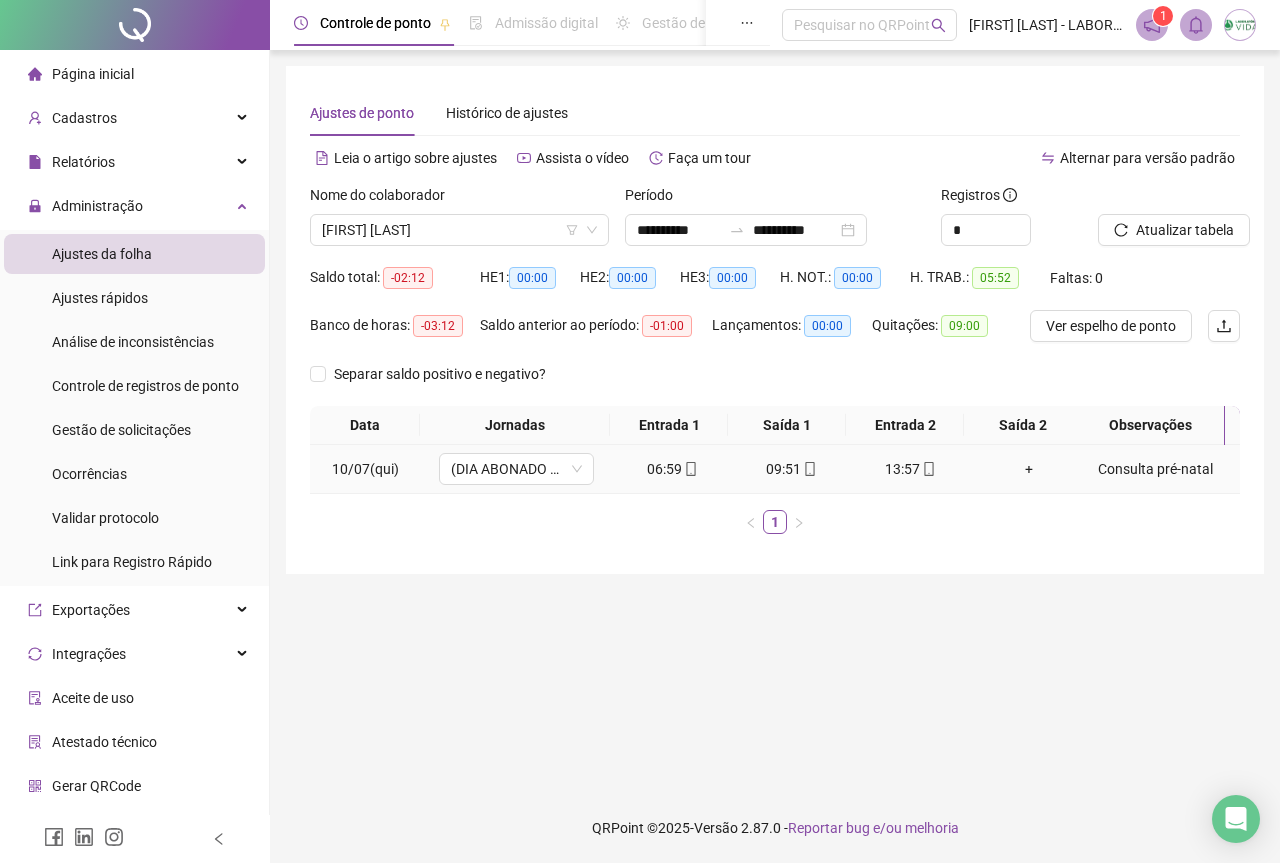click on "+" at bounding box center (1029, 469) 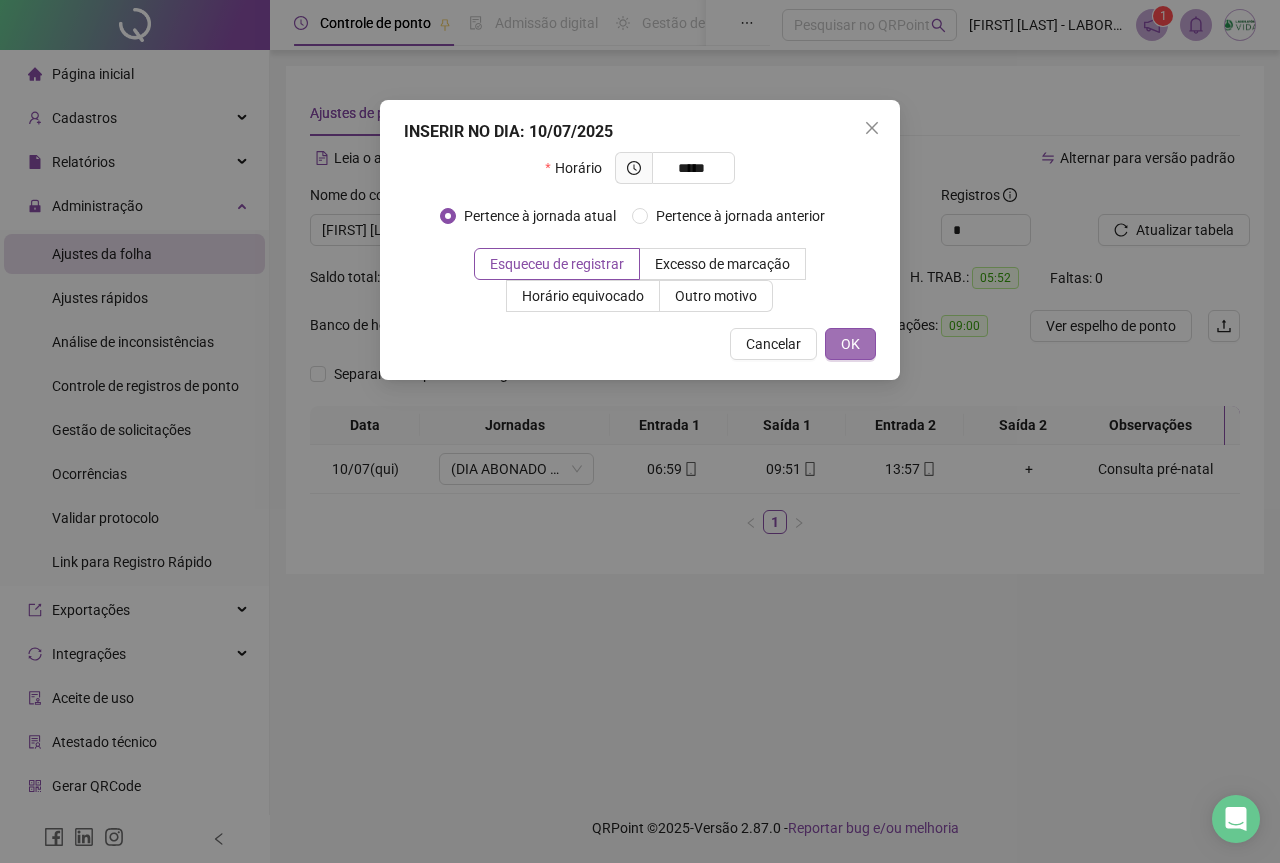 type on "*****" 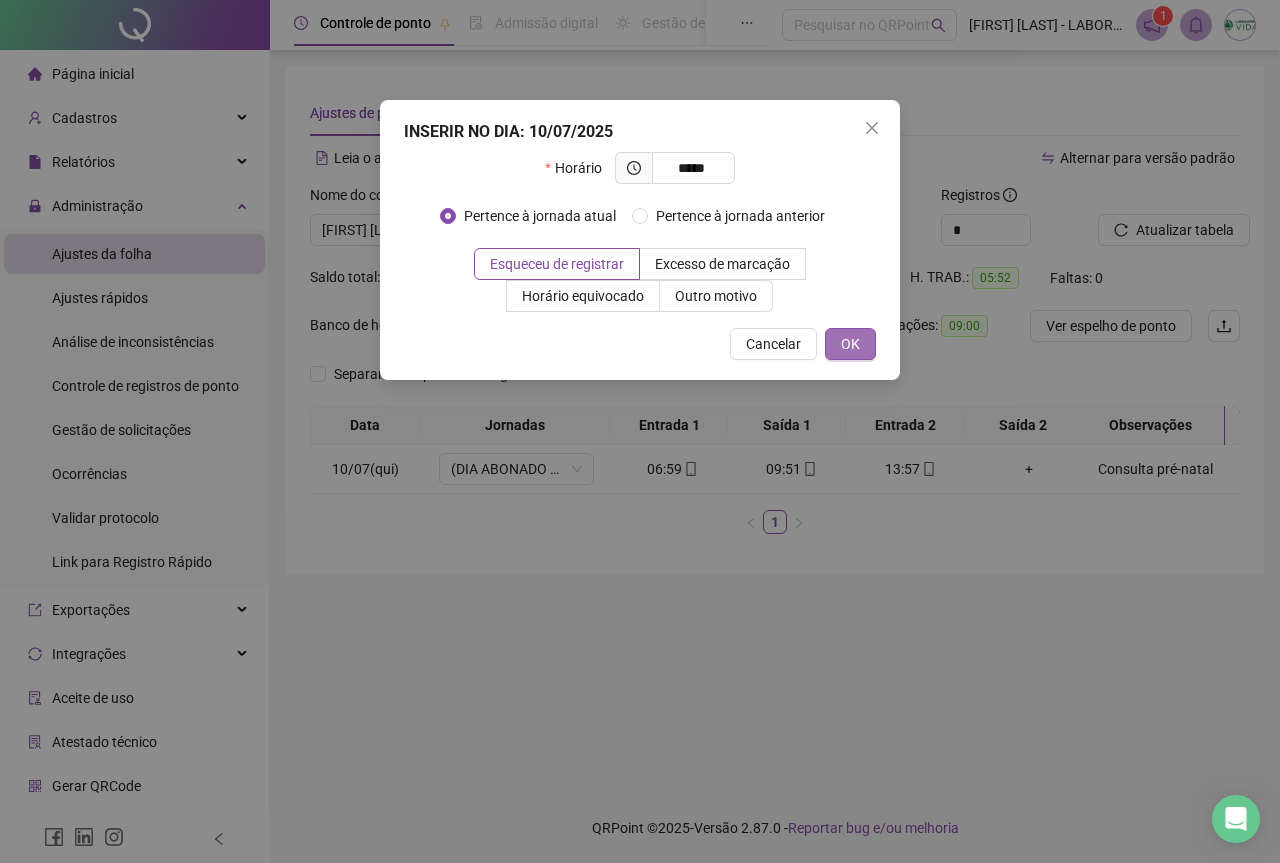 click on "OK" at bounding box center [850, 344] 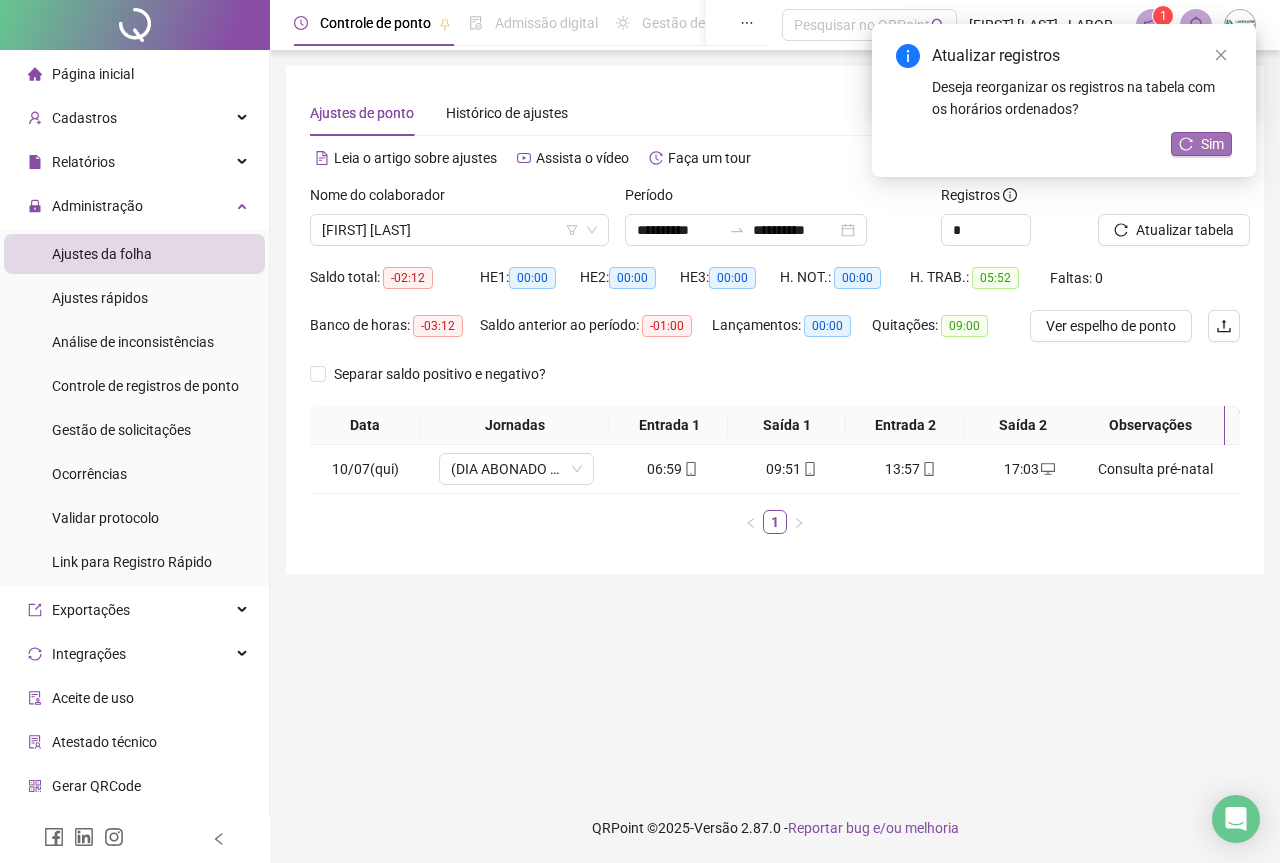 click on "Sim" at bounding box center (1201, 144) 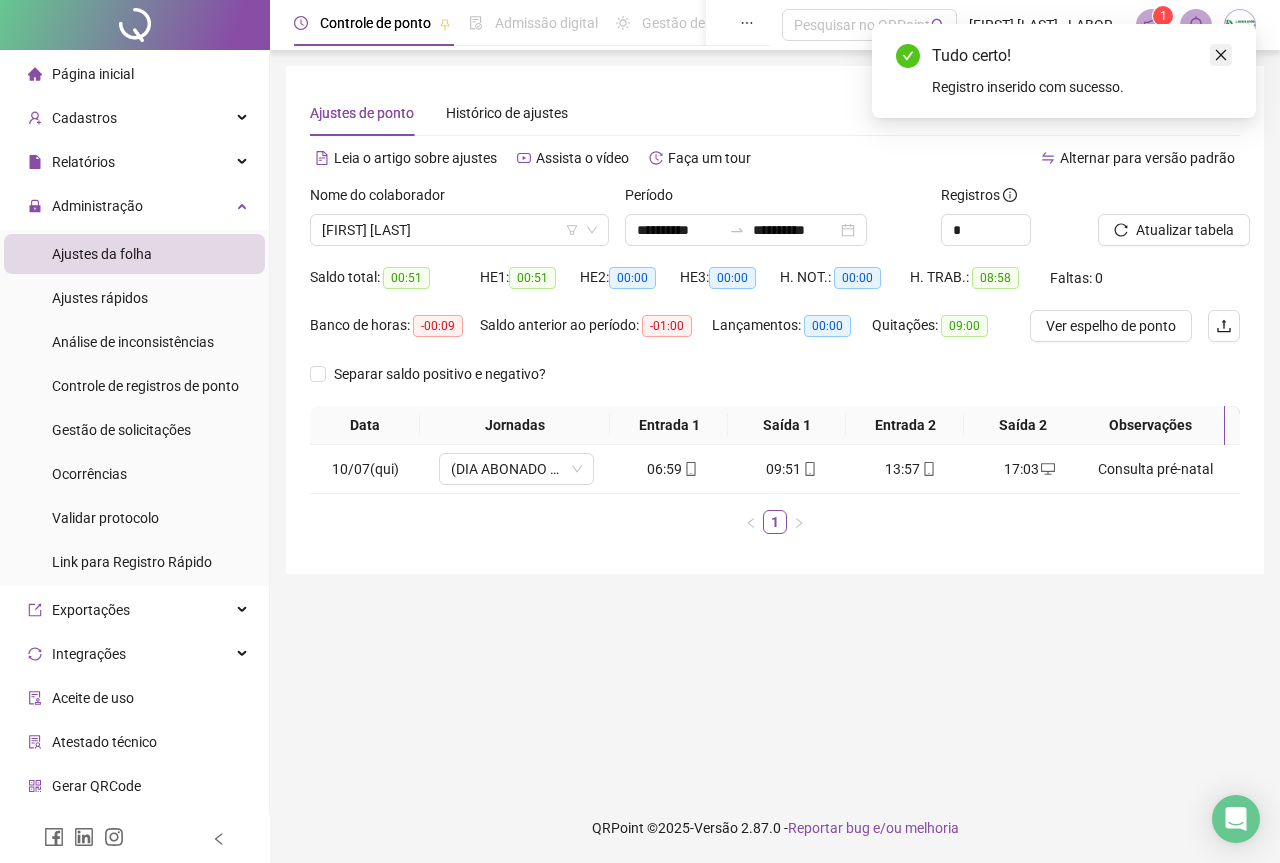 click at bounding box center [1221, 55] 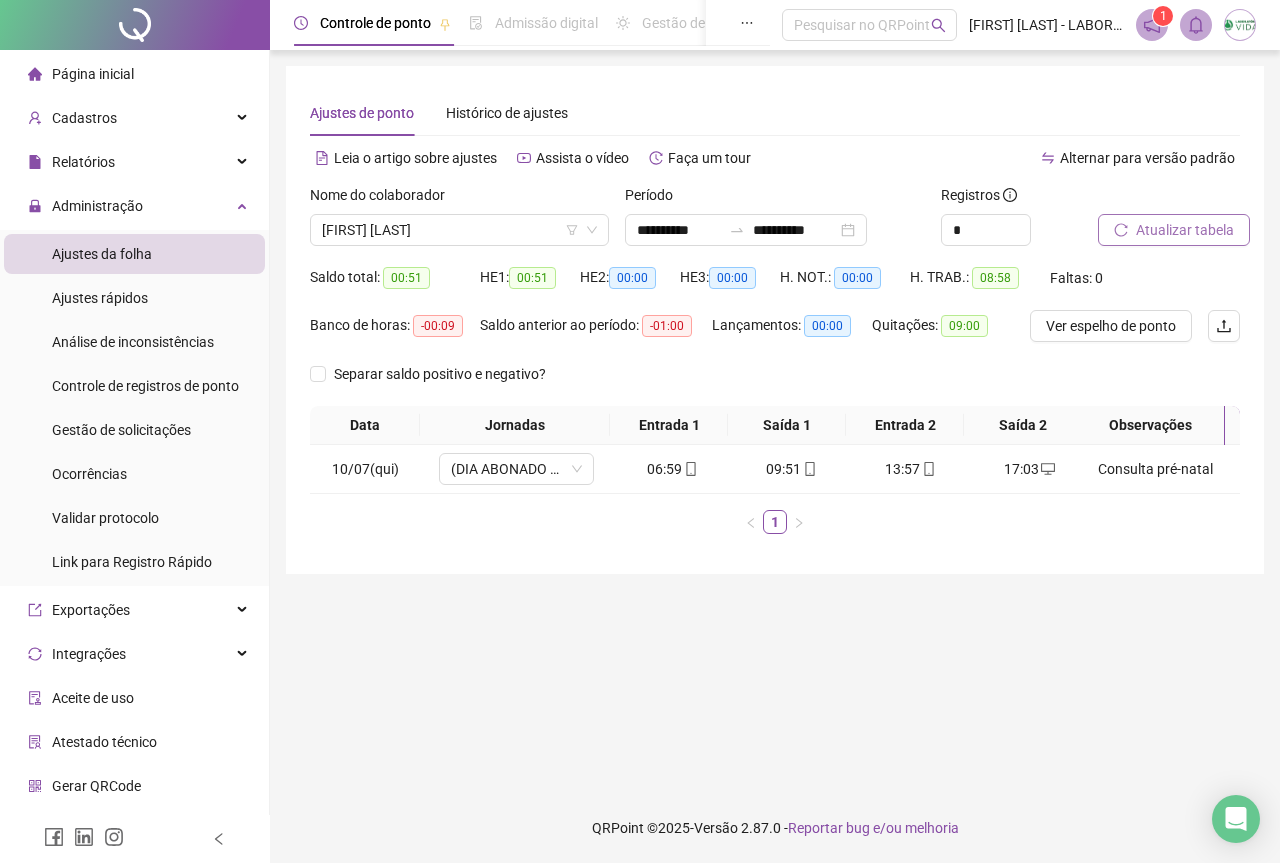 click on "Atualizar tabela" at bounding box center [1185, 230] 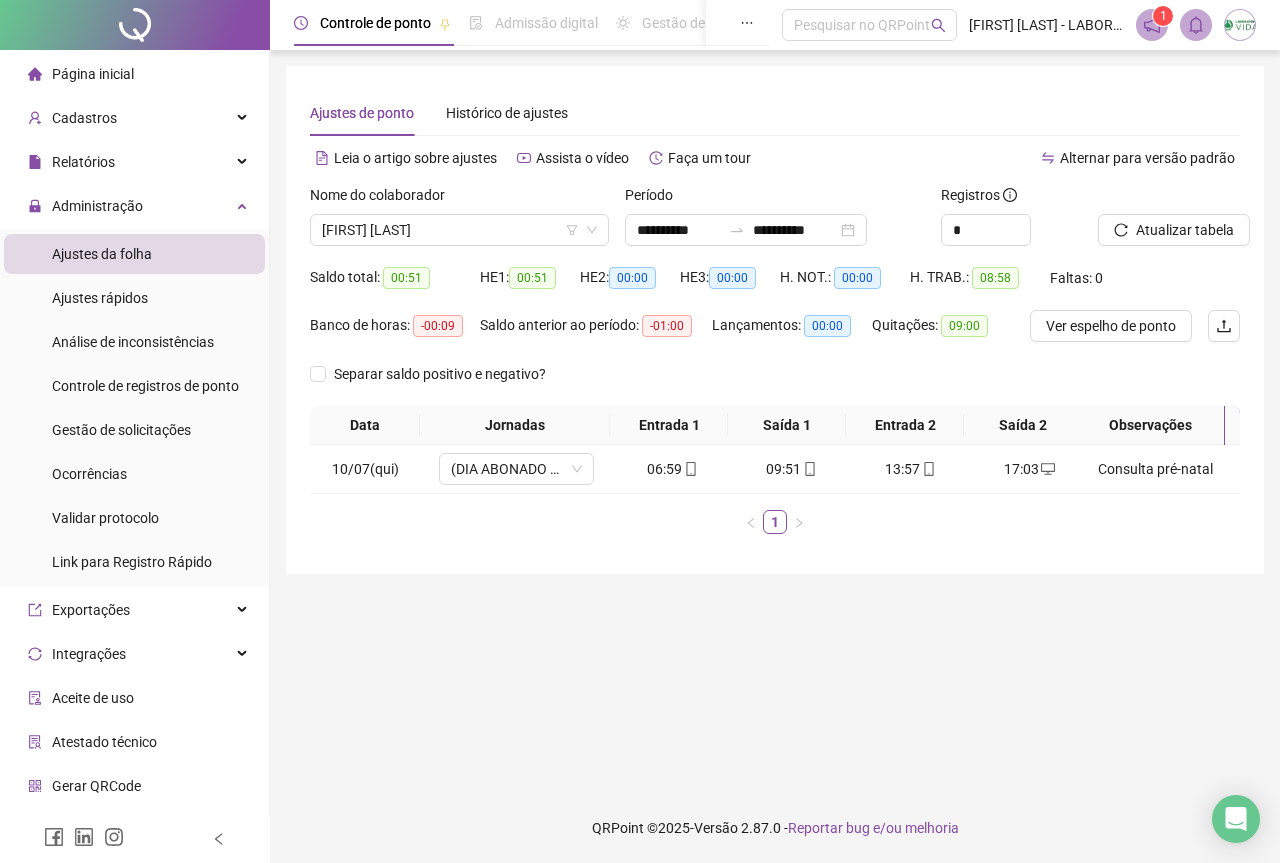 click on "Página inicial" at bounding box center [93, 74] 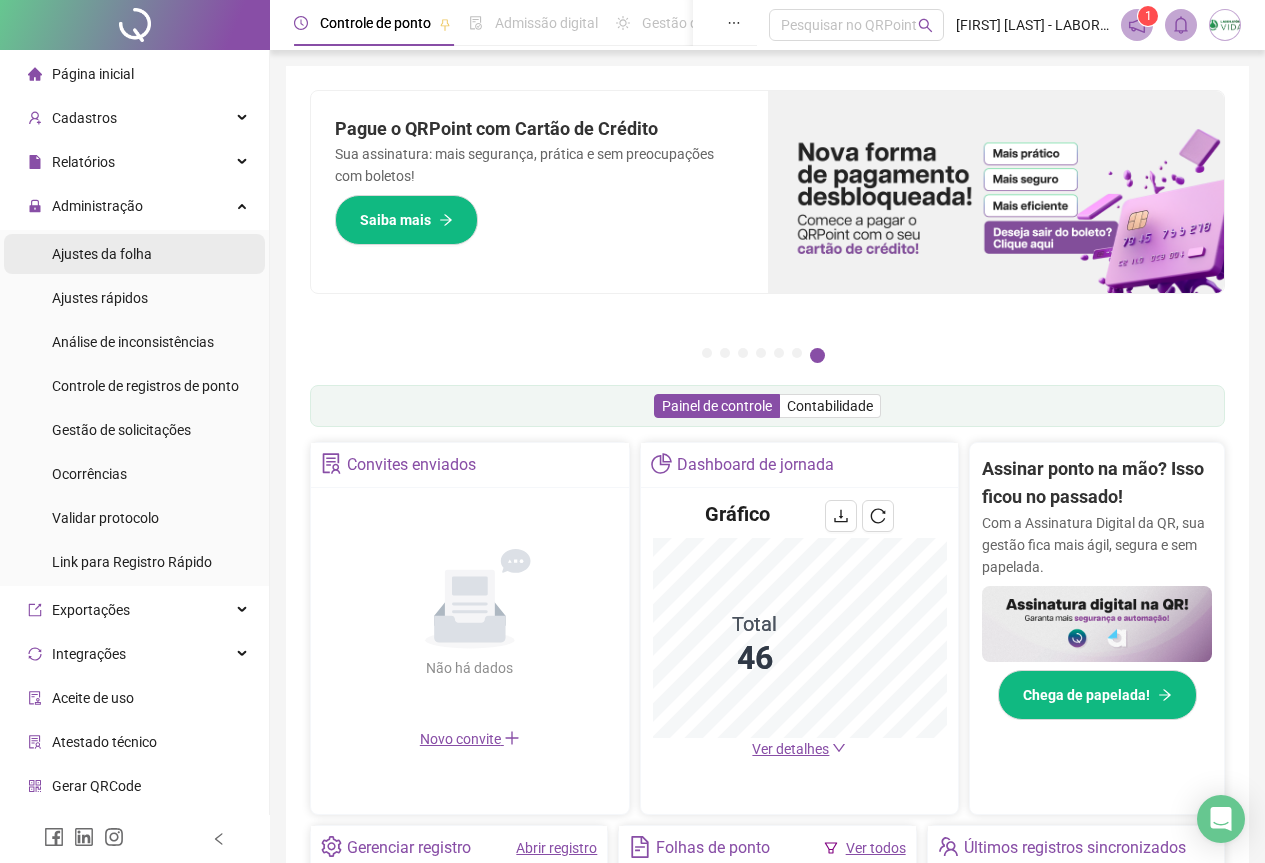 click on "Ajustes da folha" at bounding box center [102, 254] 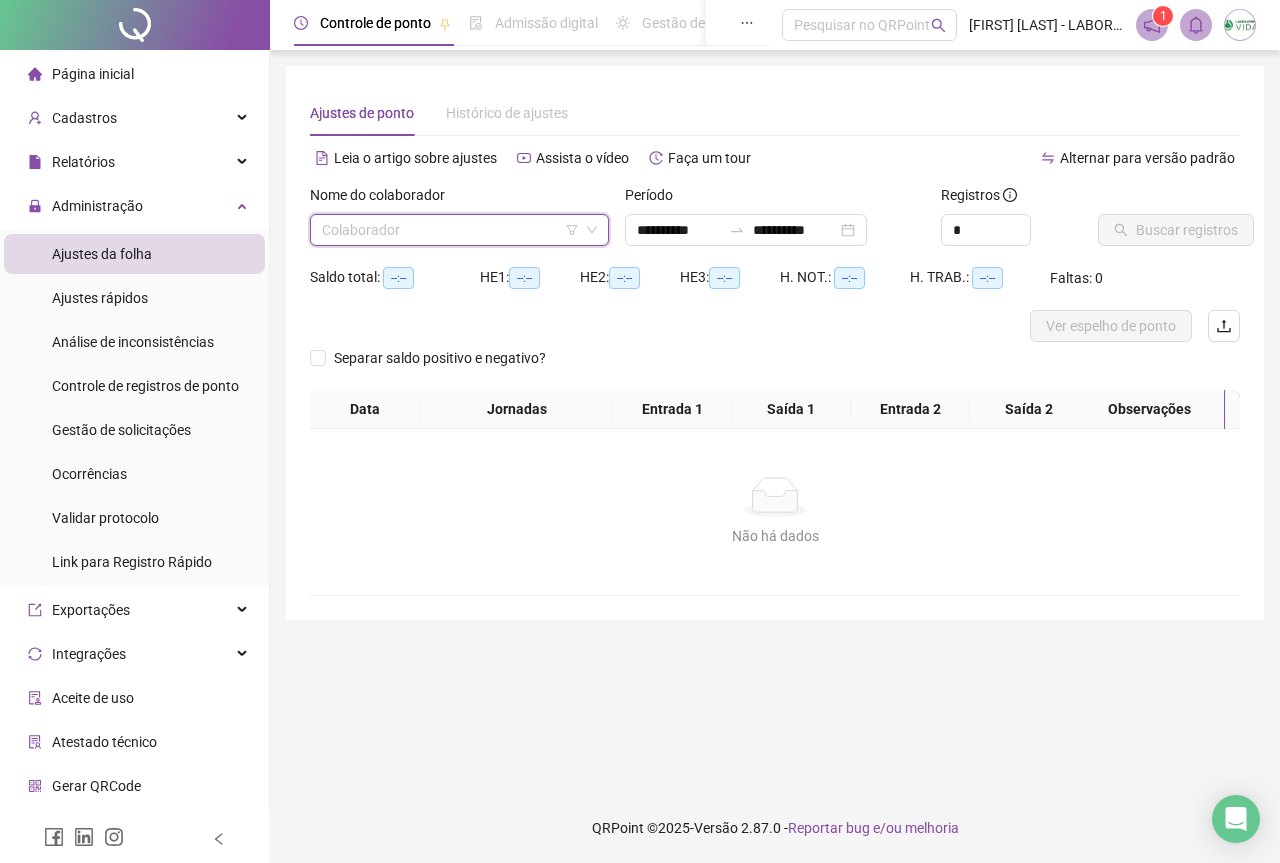 click at bounding box center [453, 230] 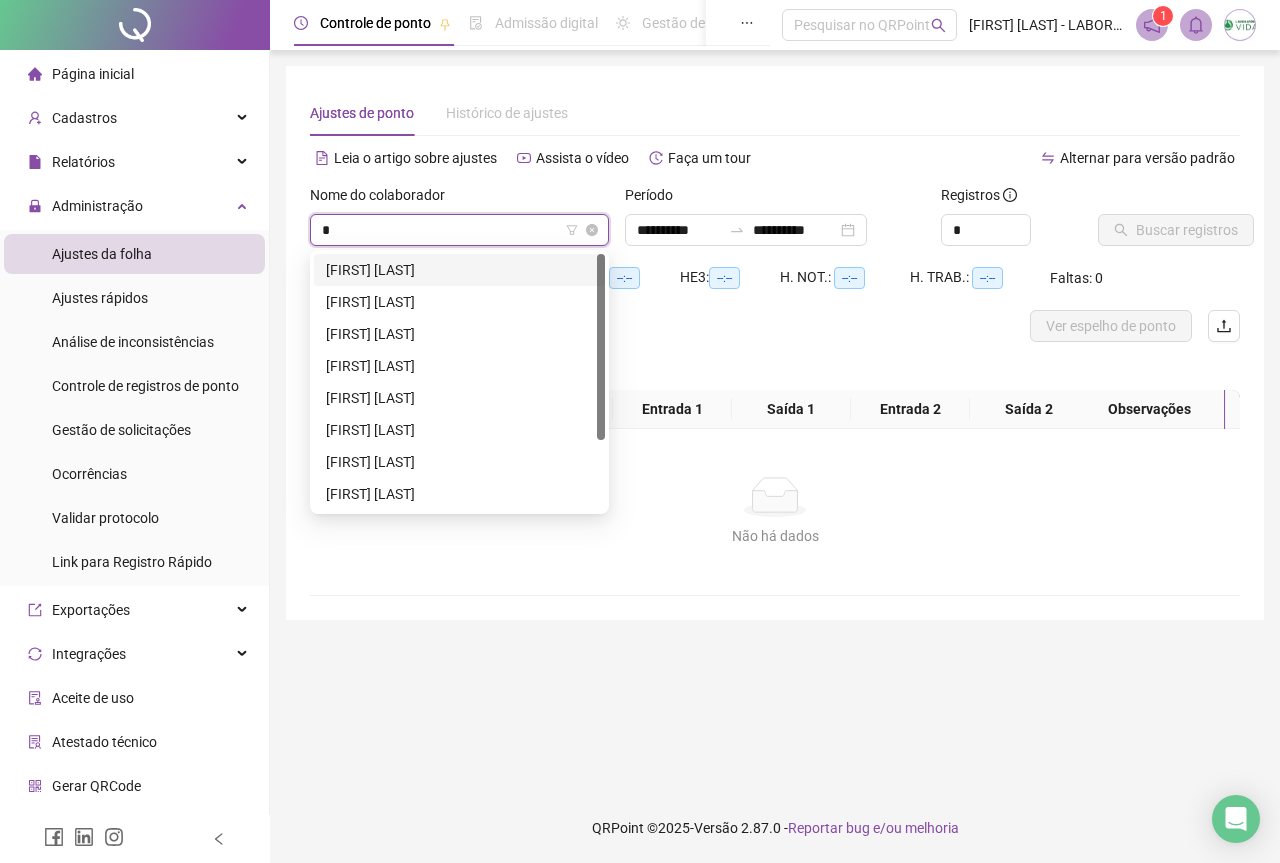 type on "**" 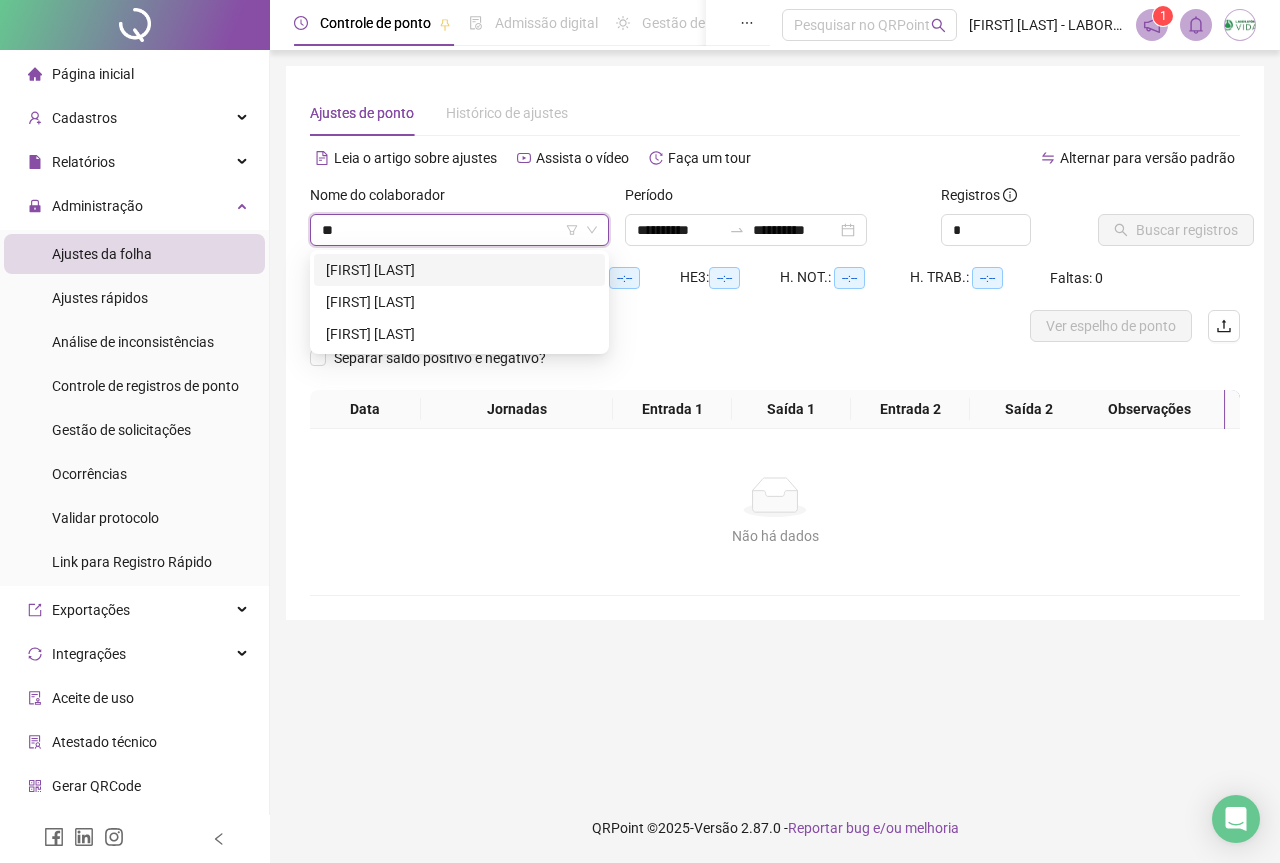 click on "[FIRST] [LAST]" at bounding box center [459, 270] 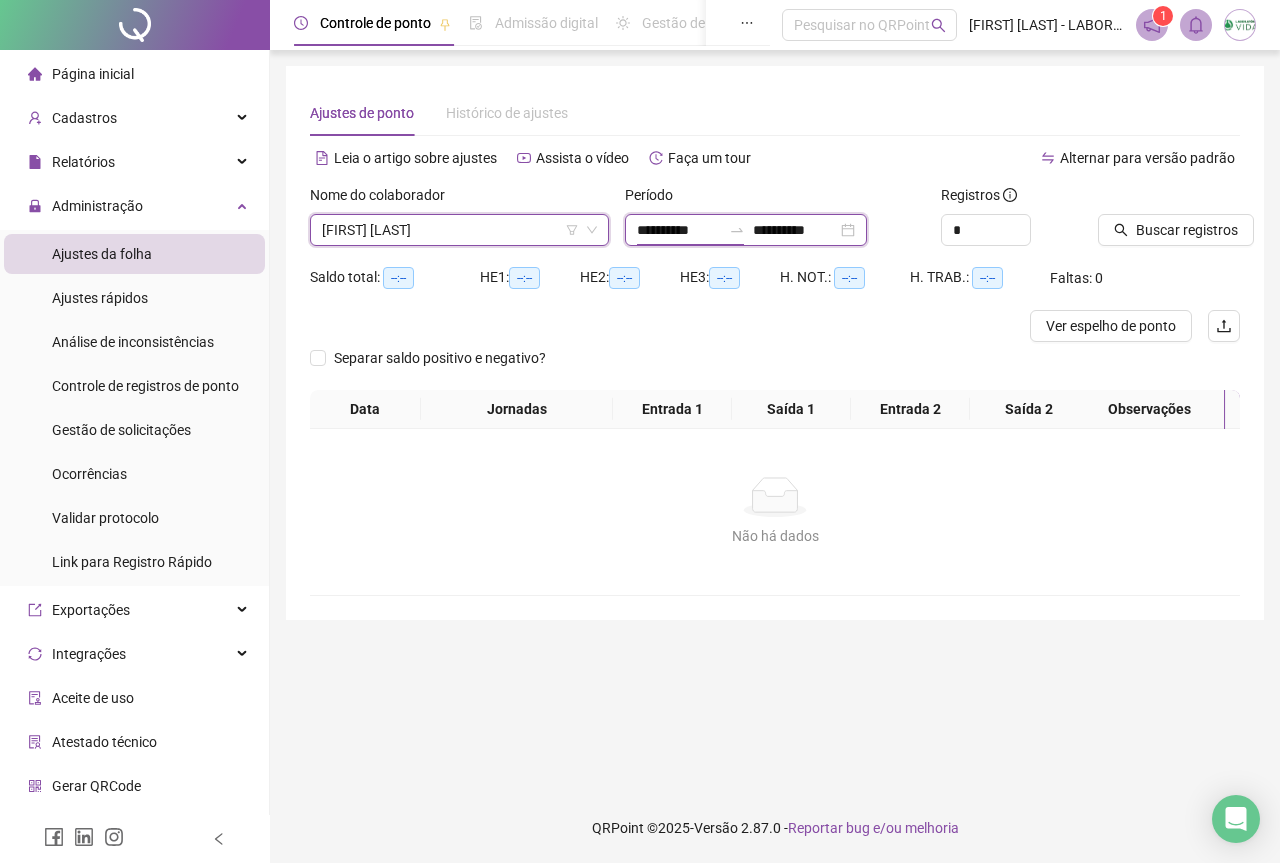 click on "**********" at bounding box center (679, 230) 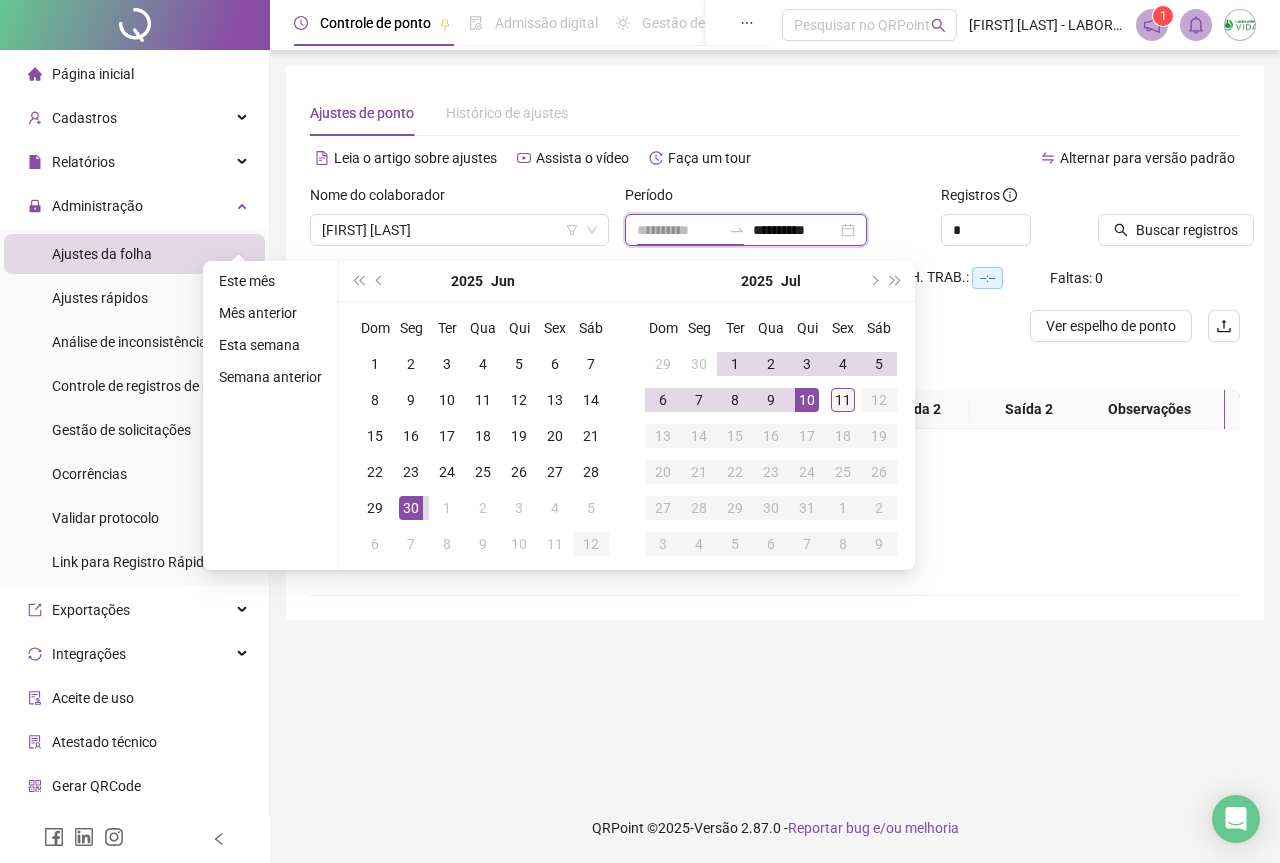 type on "**********" 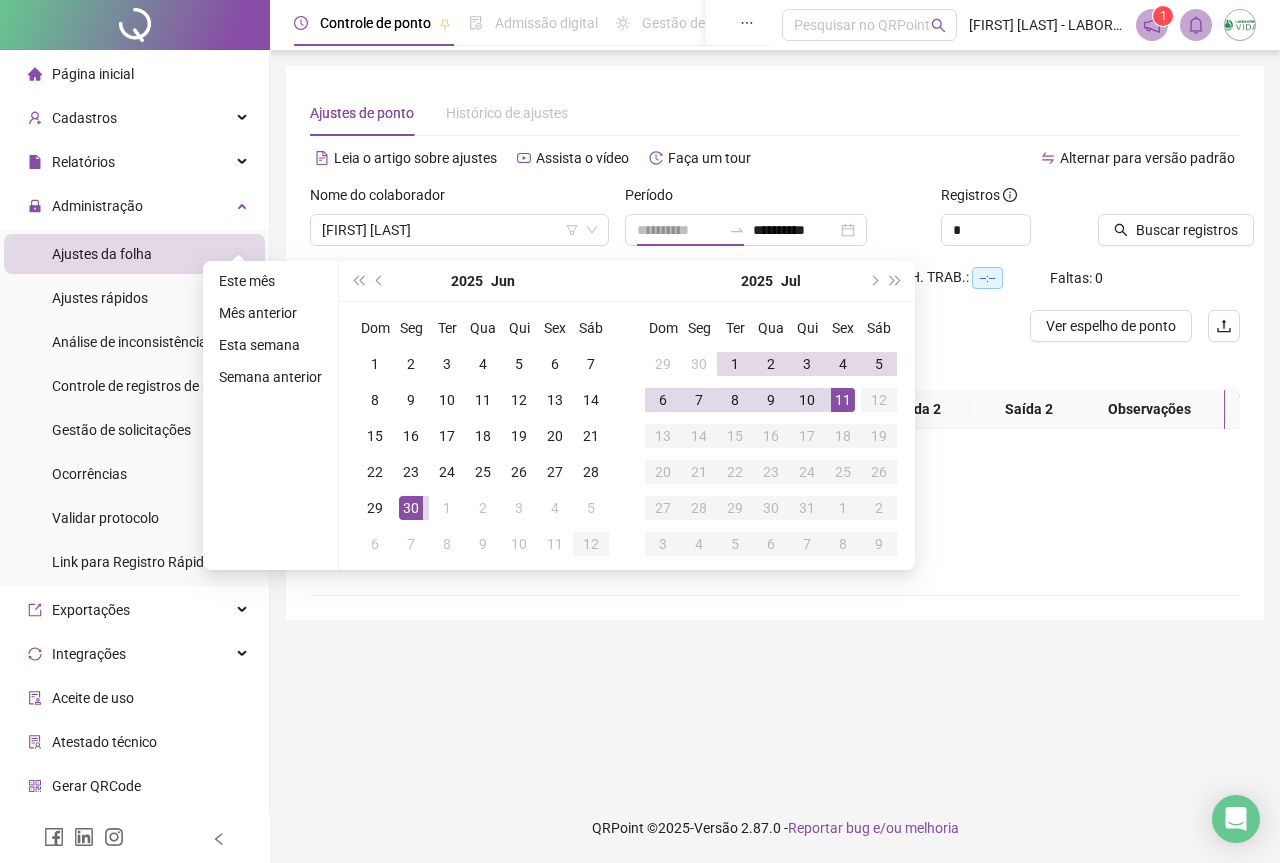 click on "11" at bounding box center (843, 400) 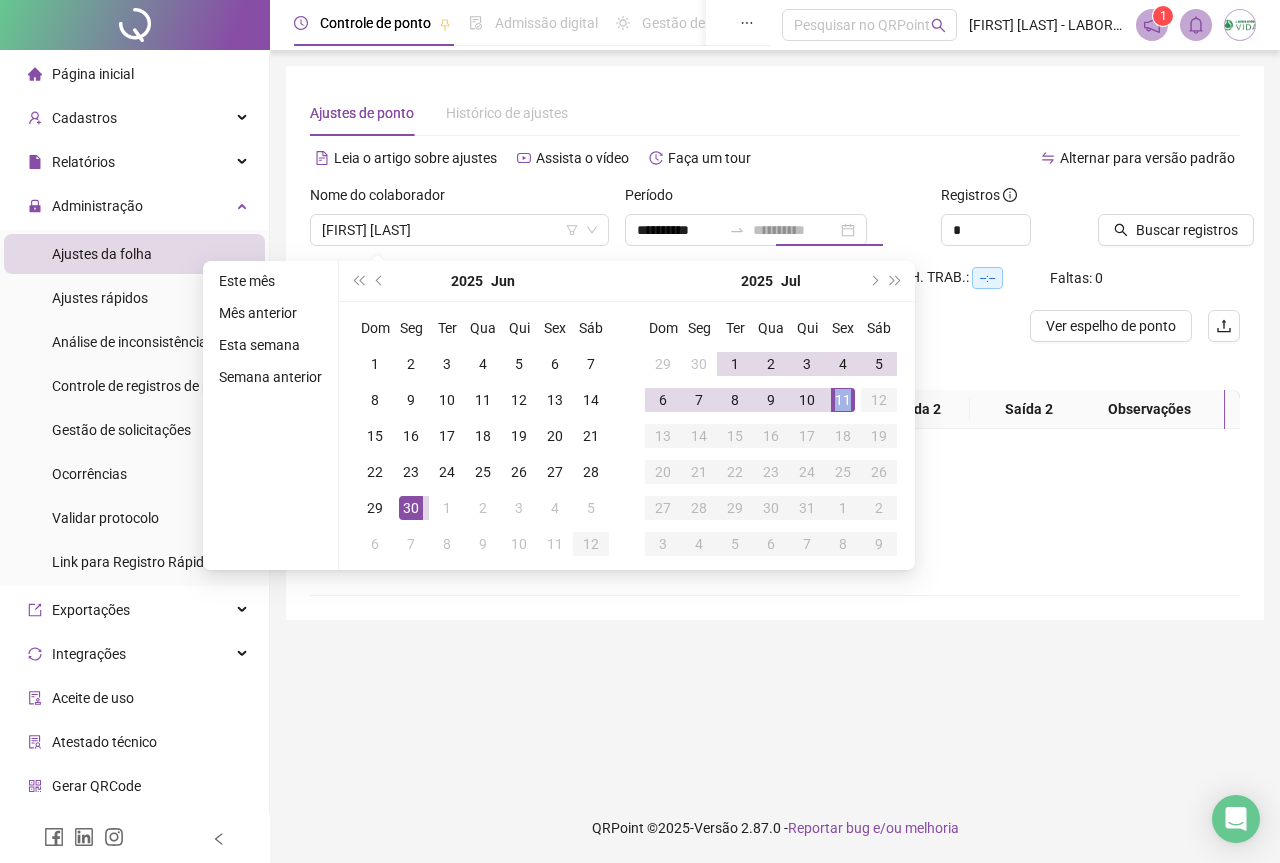 click on "11" at bounding box center (843, 400) 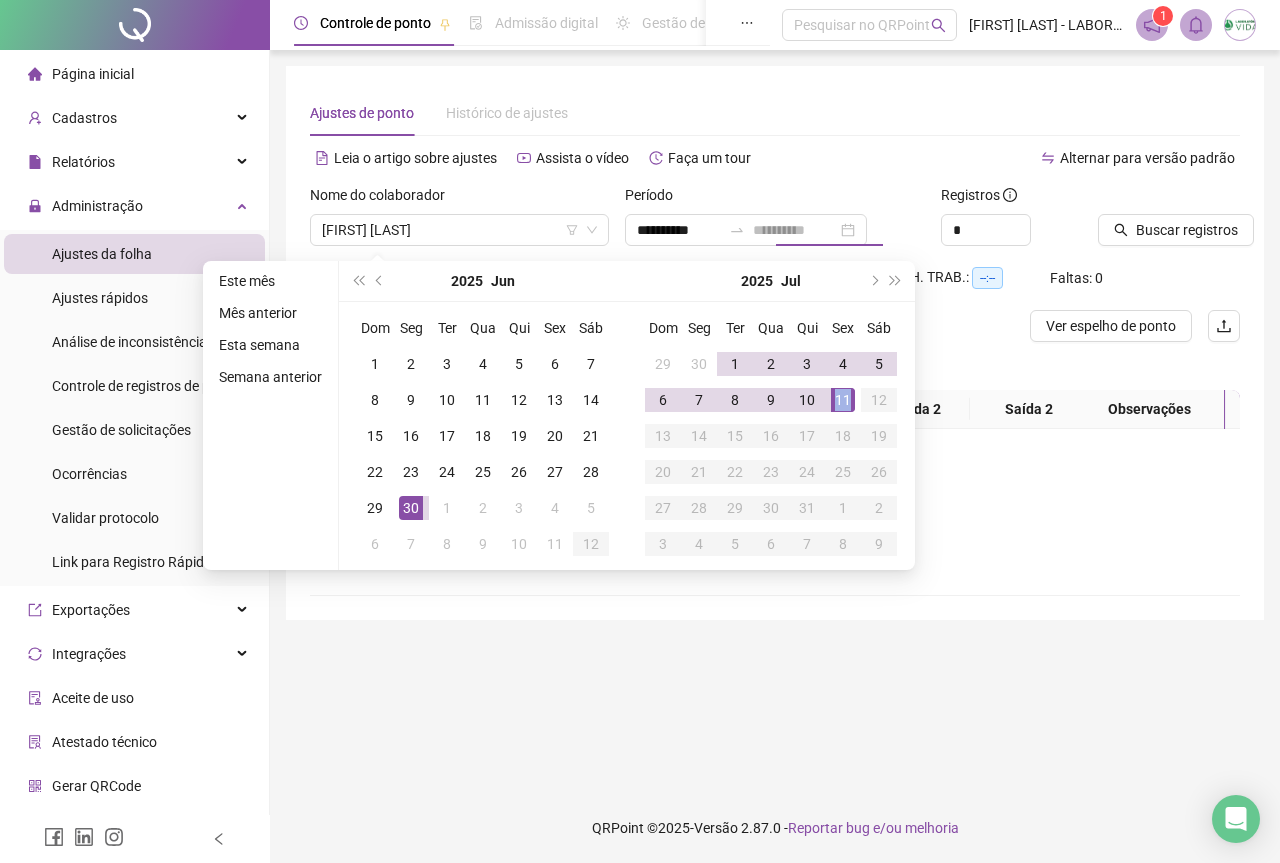 type on "**********" 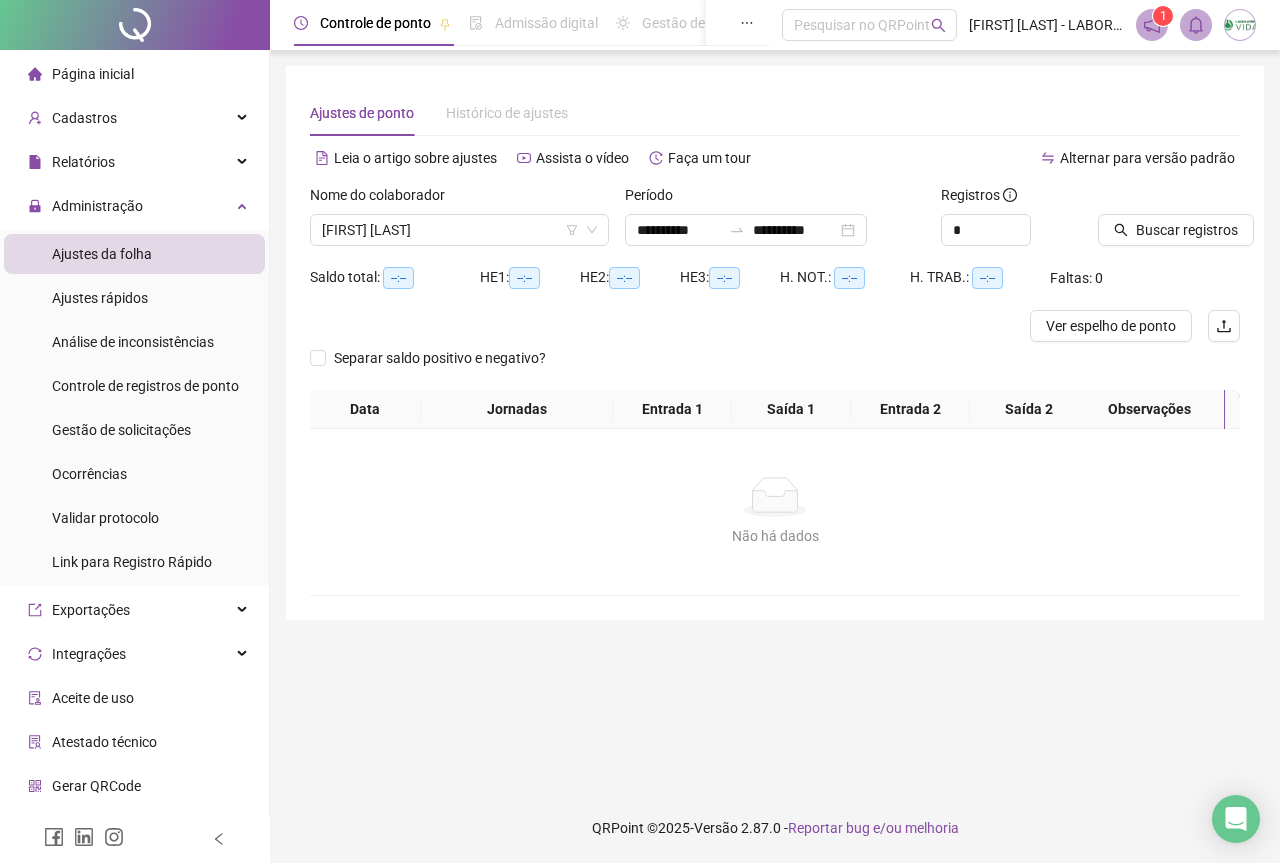 click at bounding box center (1144, 199) 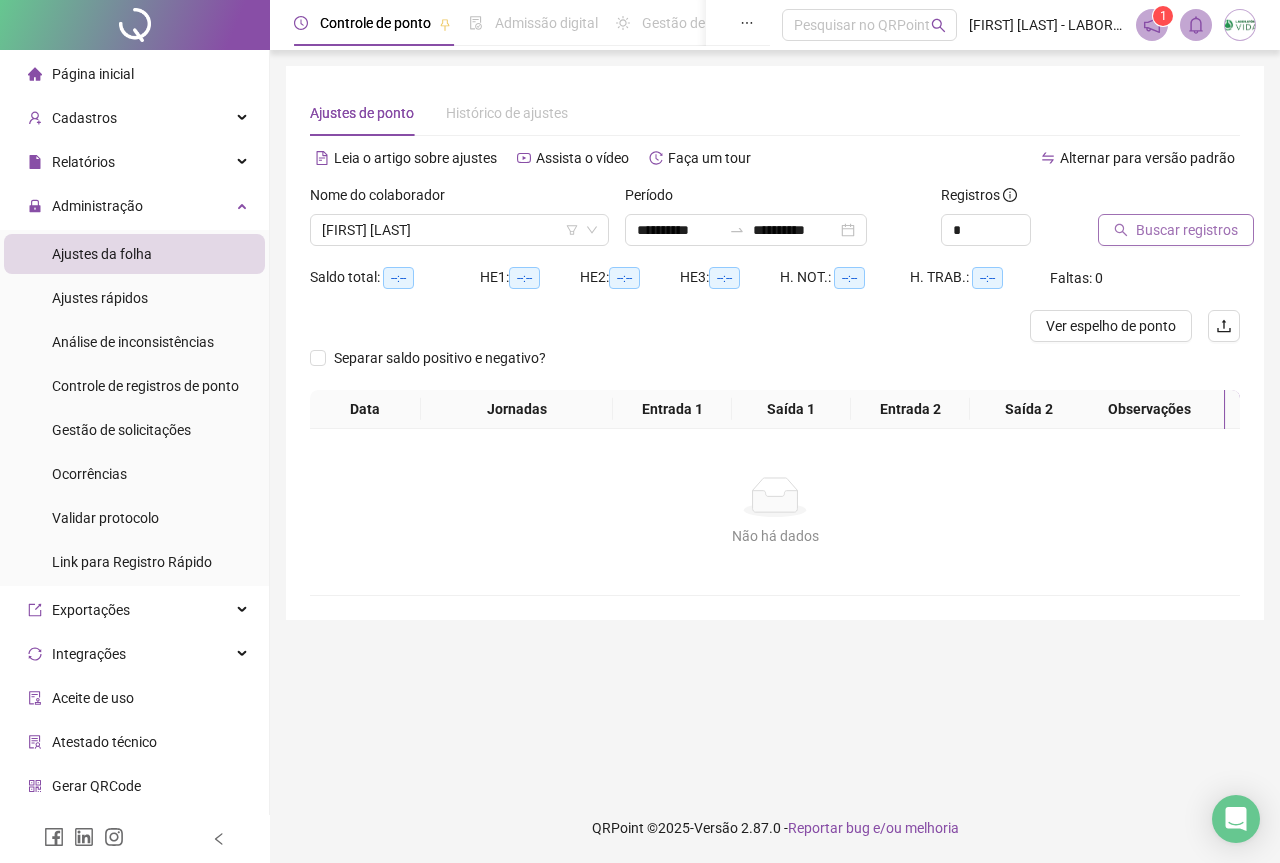 click on "Buscar registros" at bounding box center [1187, 230] 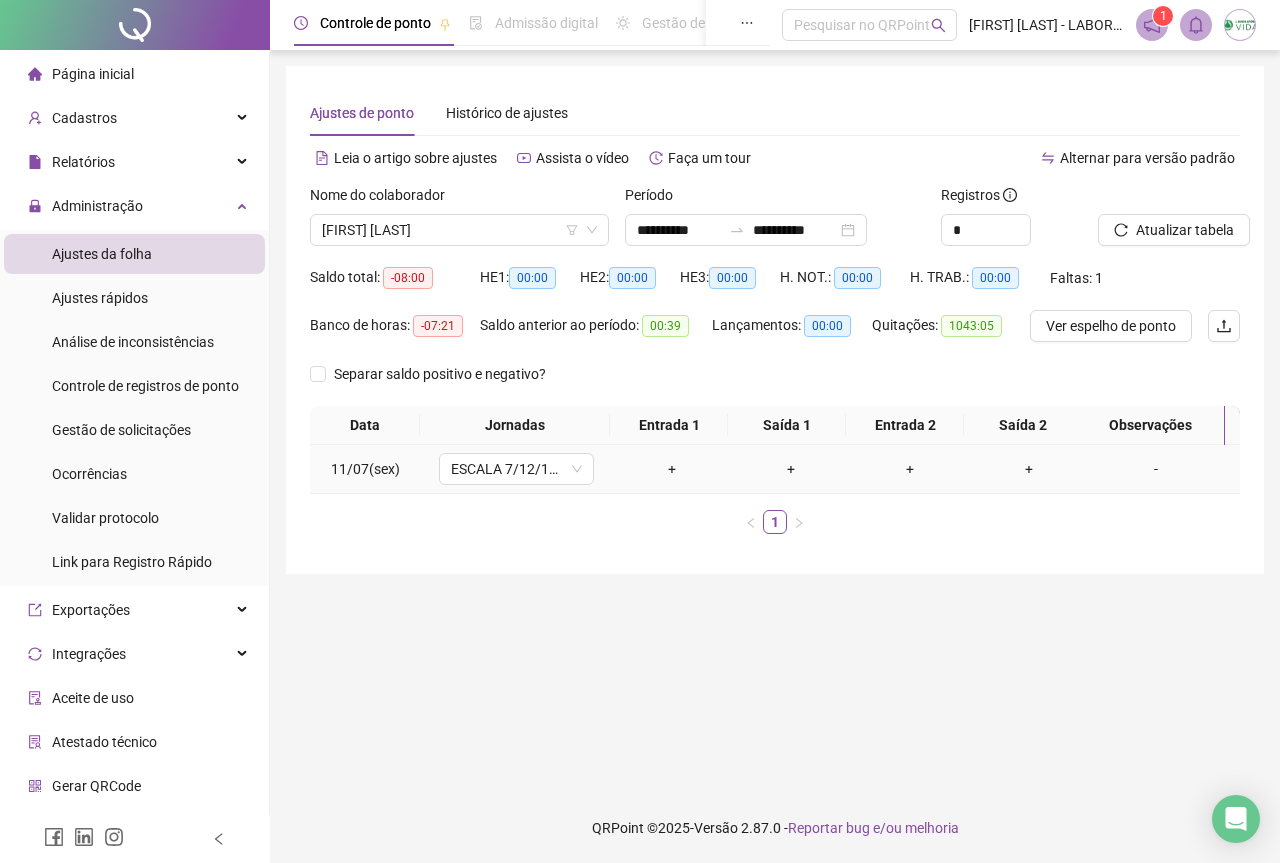 click on "+" at bounding box center [672, 469] 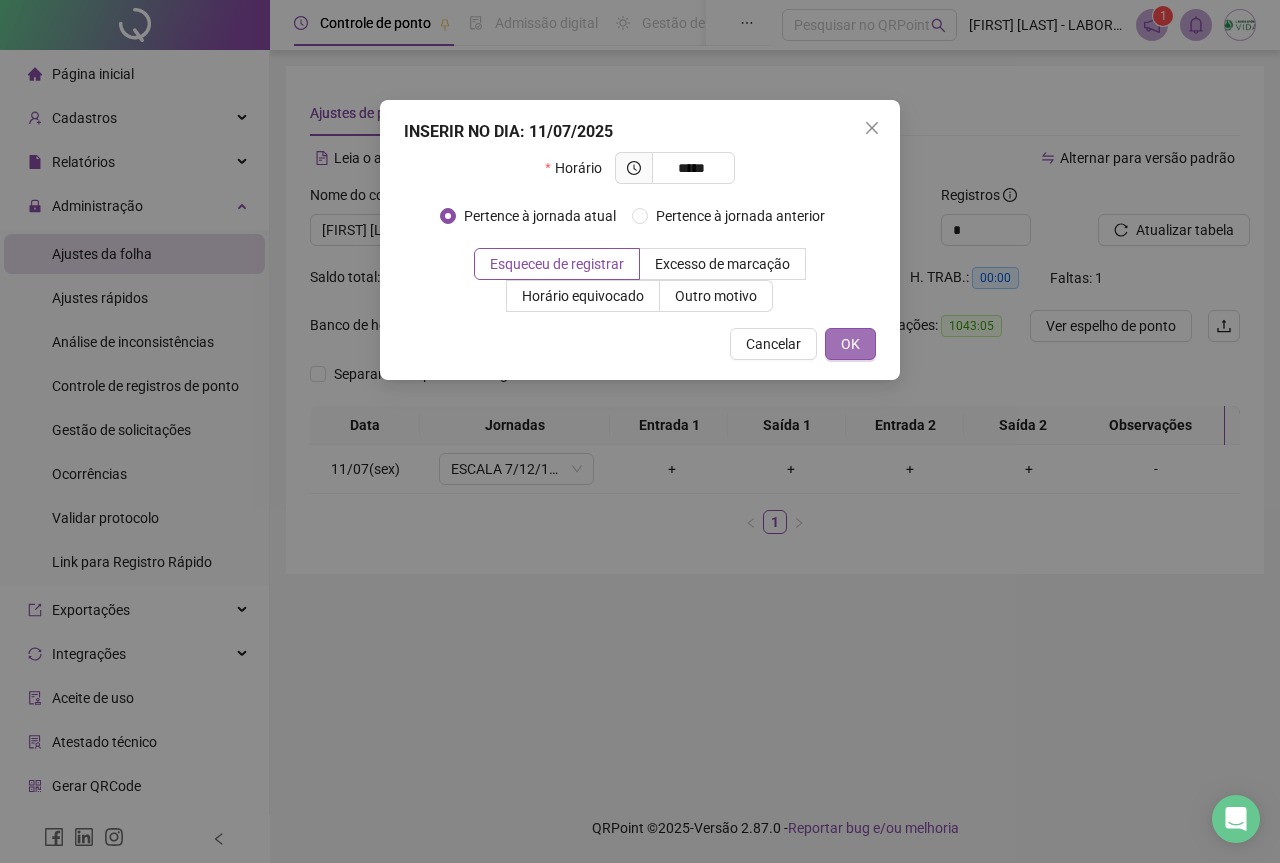 type on "*****" 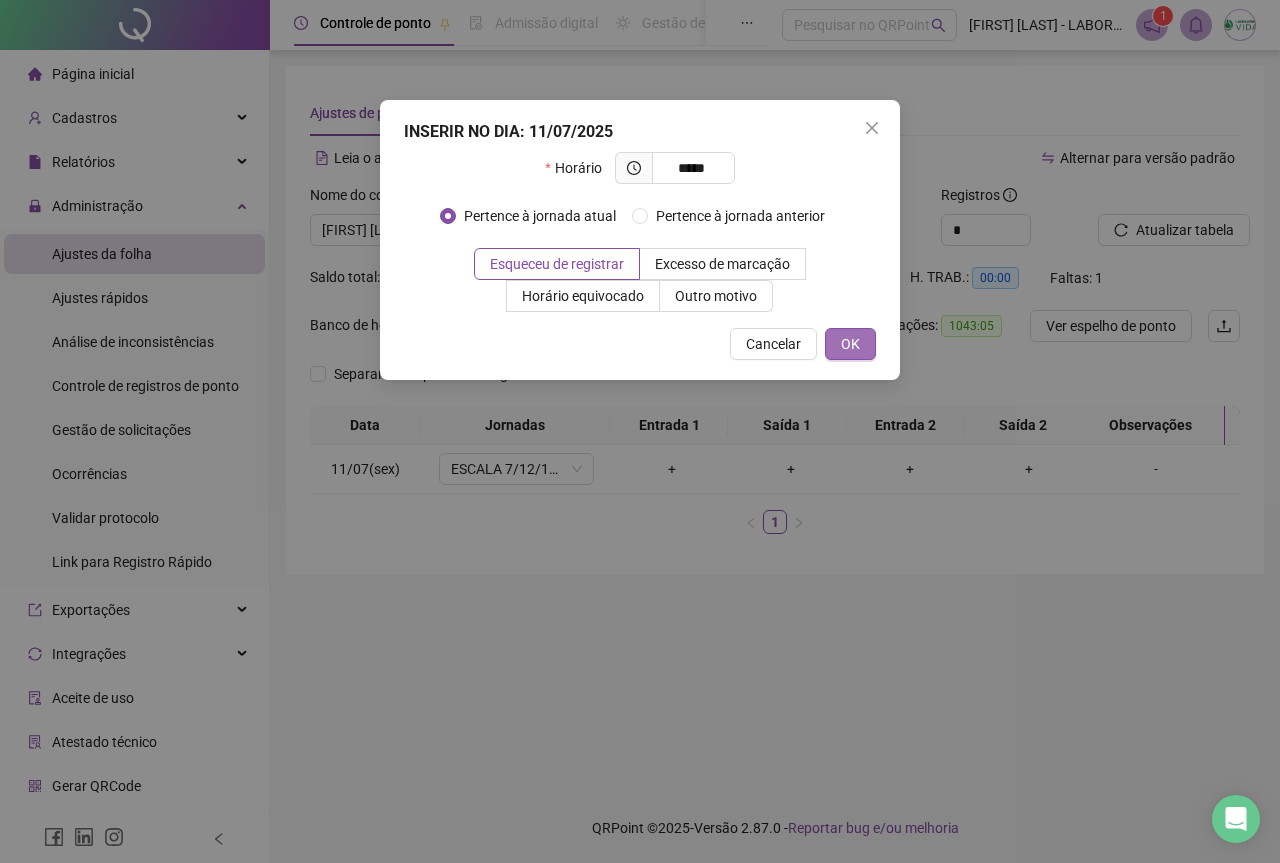 click on "OK" at bounding box center [850, 344] 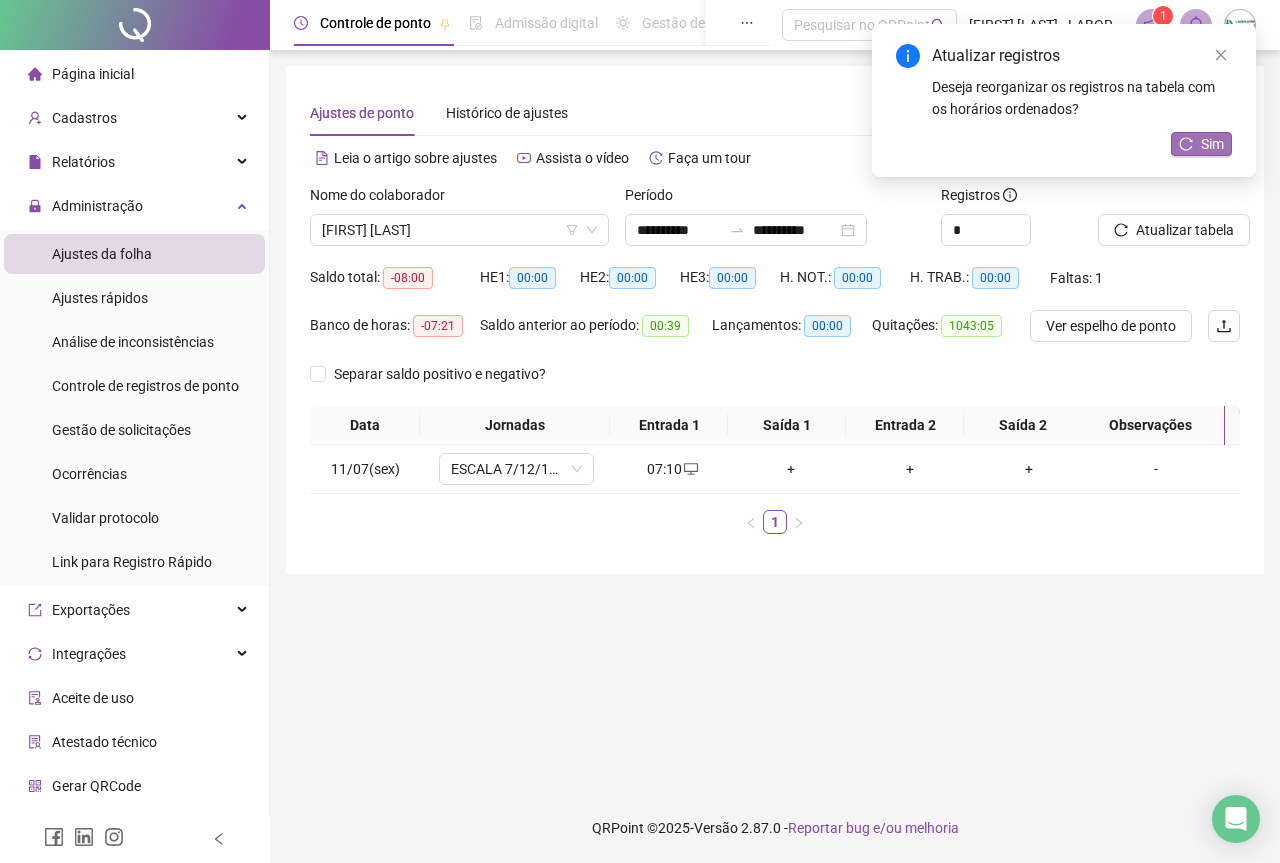 click on "Sim" at bounding box center [1212, 144] 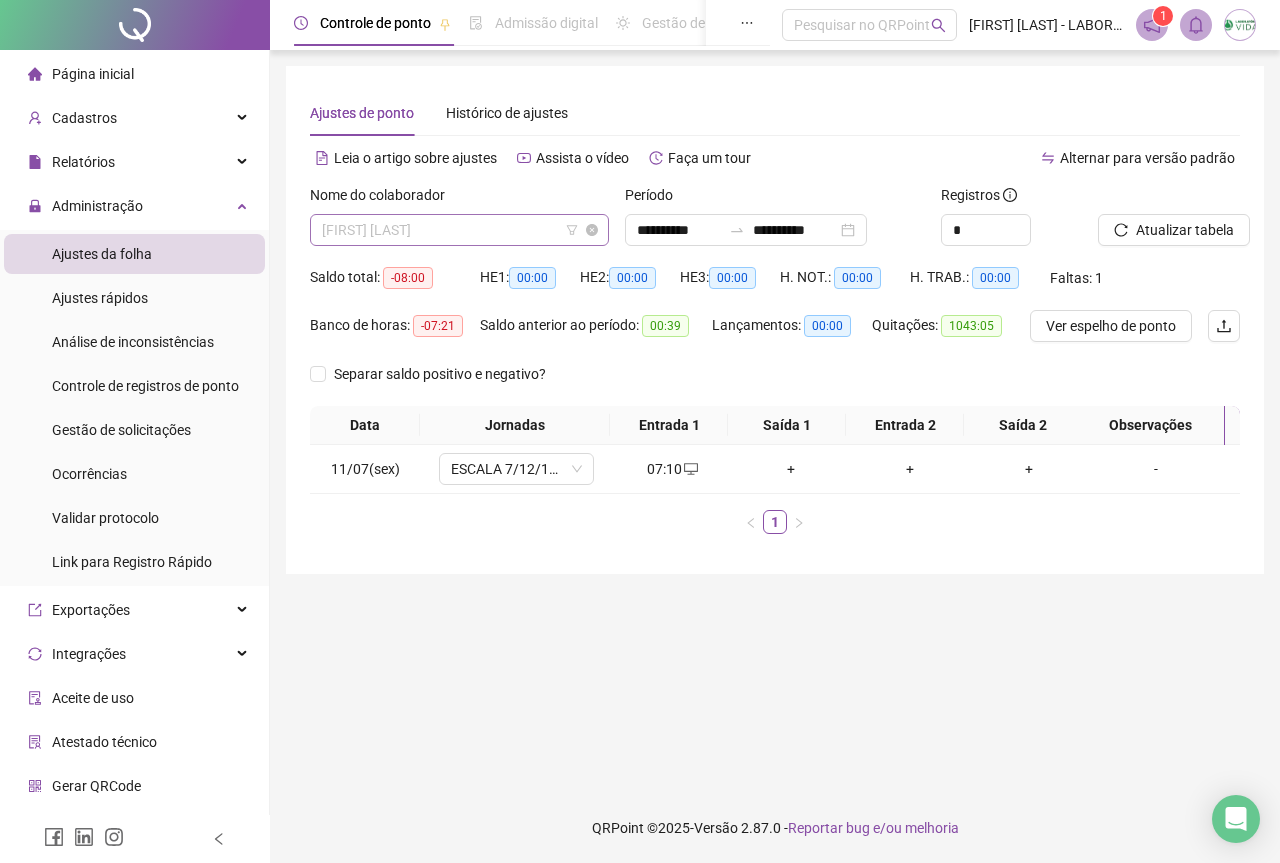 click on "[FIRST] [LAST]" at bounding box center [459, 230] 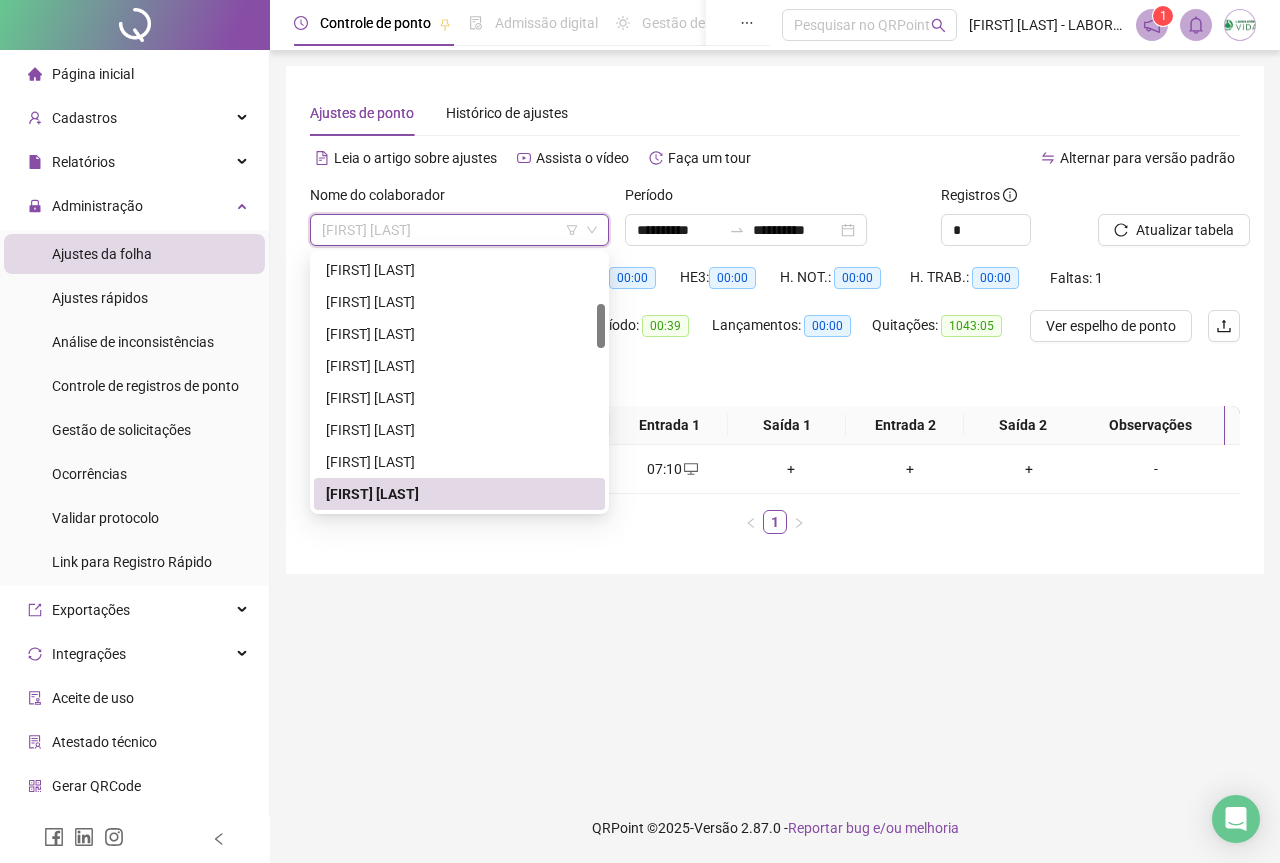 click on "Página inicial" at bounding box center (93, 74) 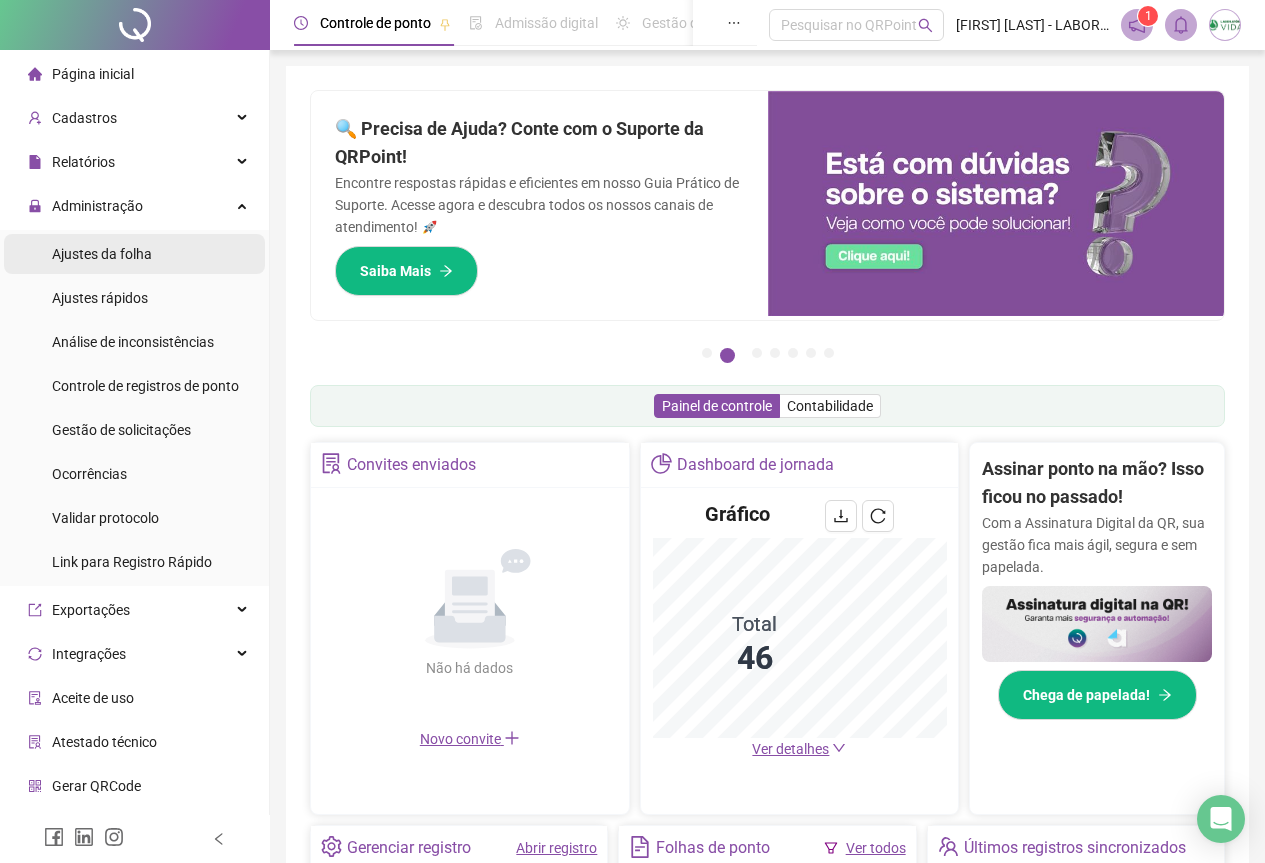 click on "Ajustes da folha" at bounding box center (102, 254) 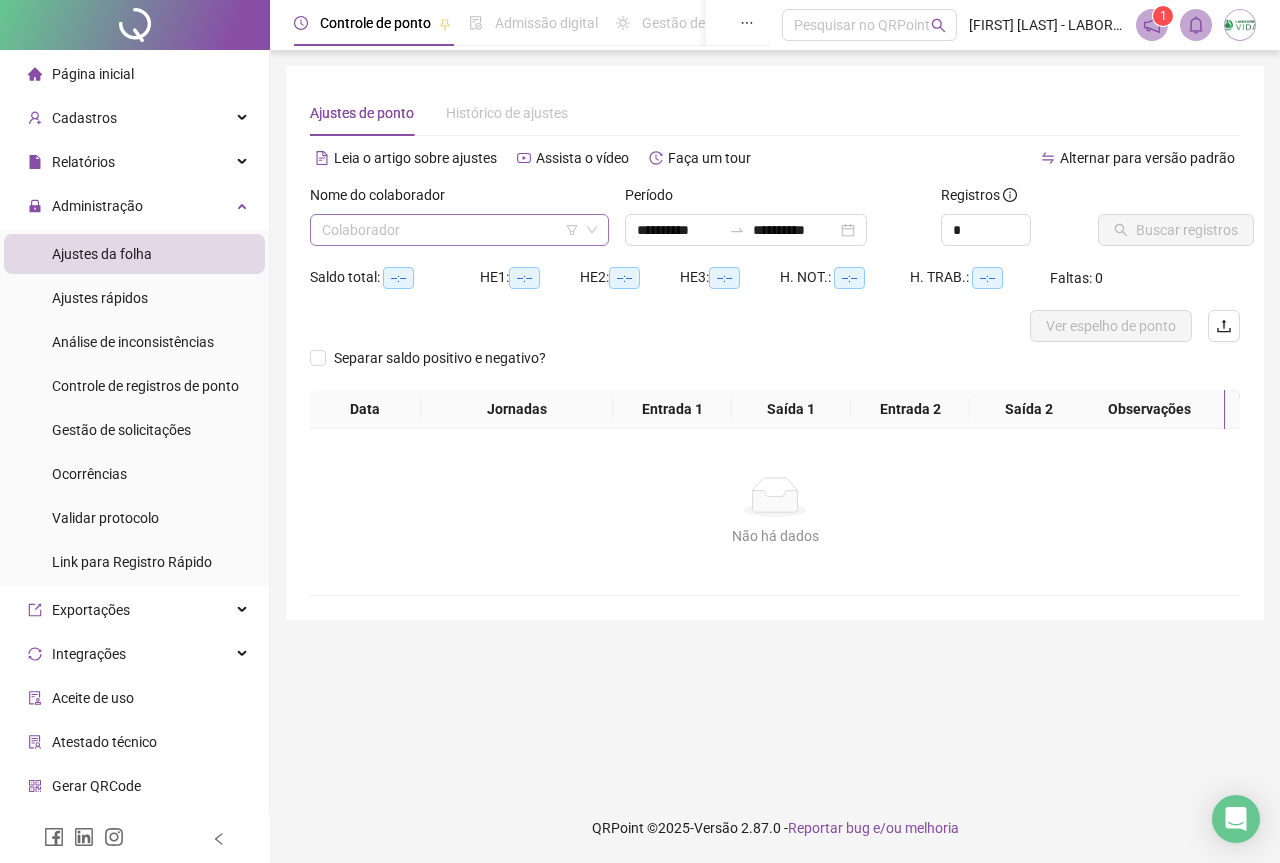 click at bounding box center (453, 230) 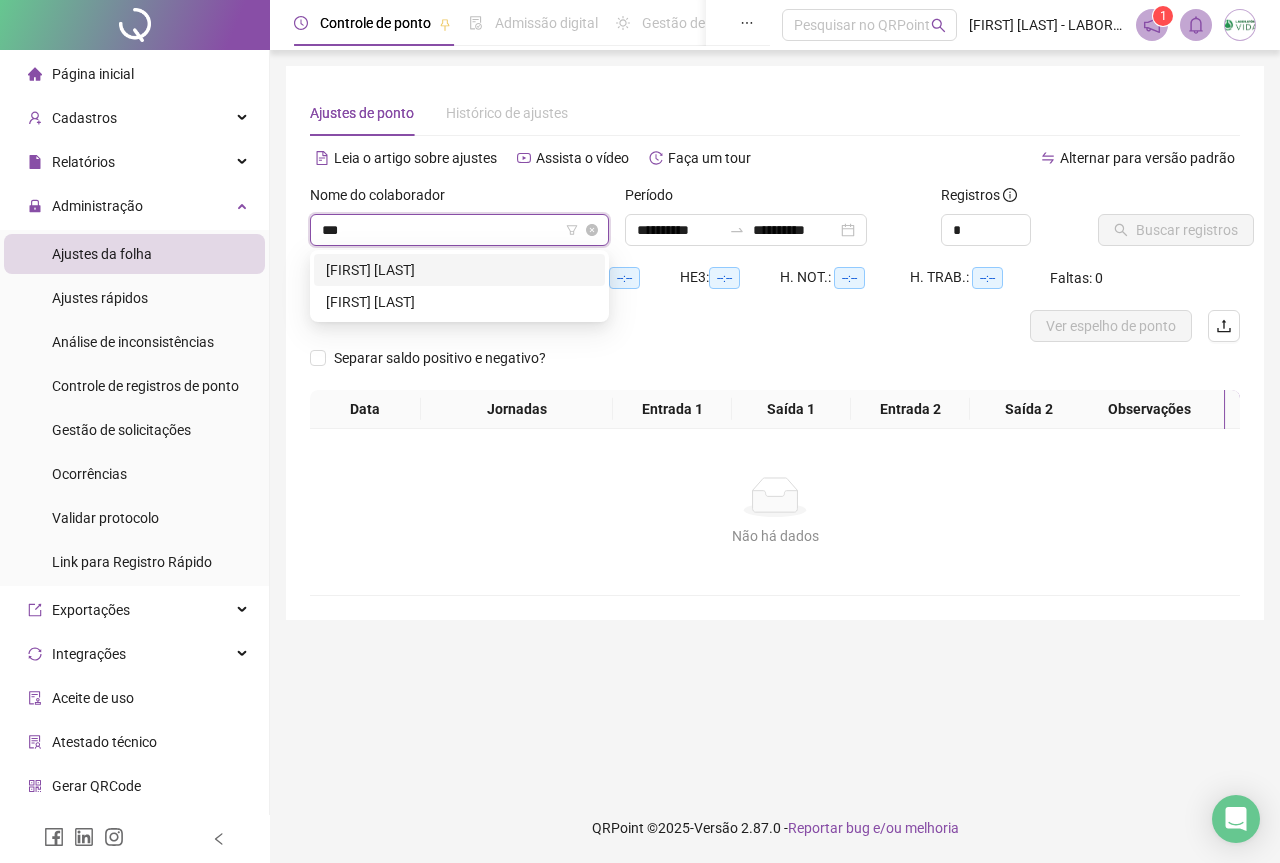 type on "****" 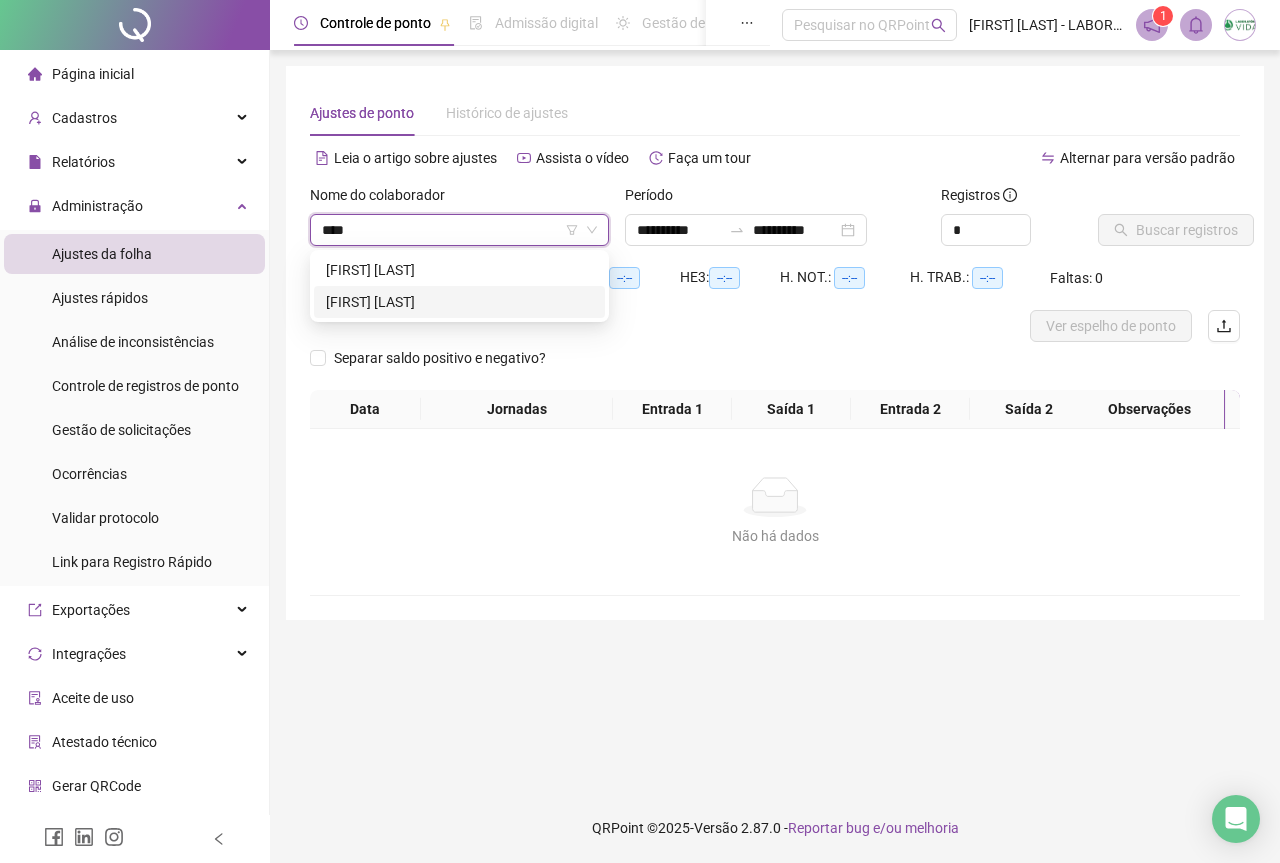 click on "[FIRST] [LAST]" at bounding box center (459, 302) 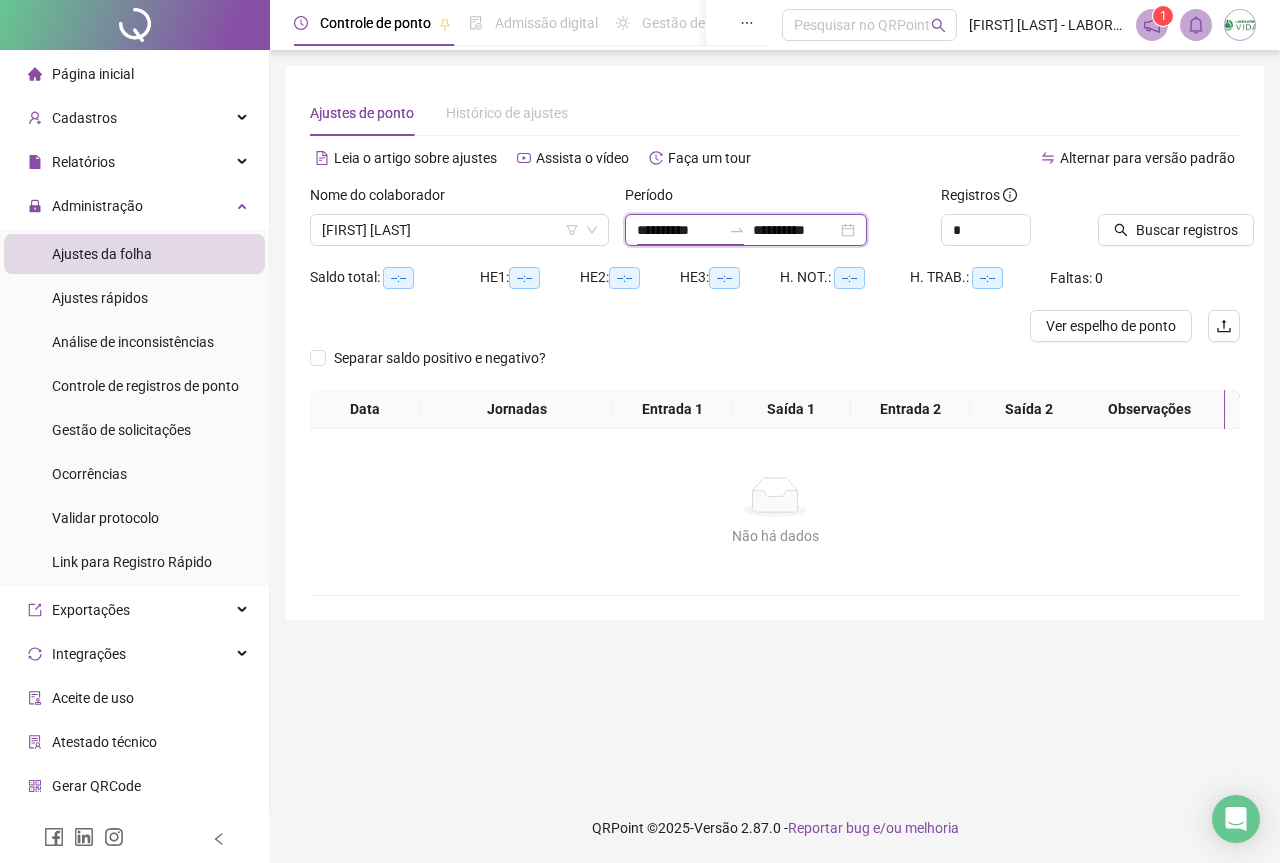 click on "**********" at bounding box center [679, 230] 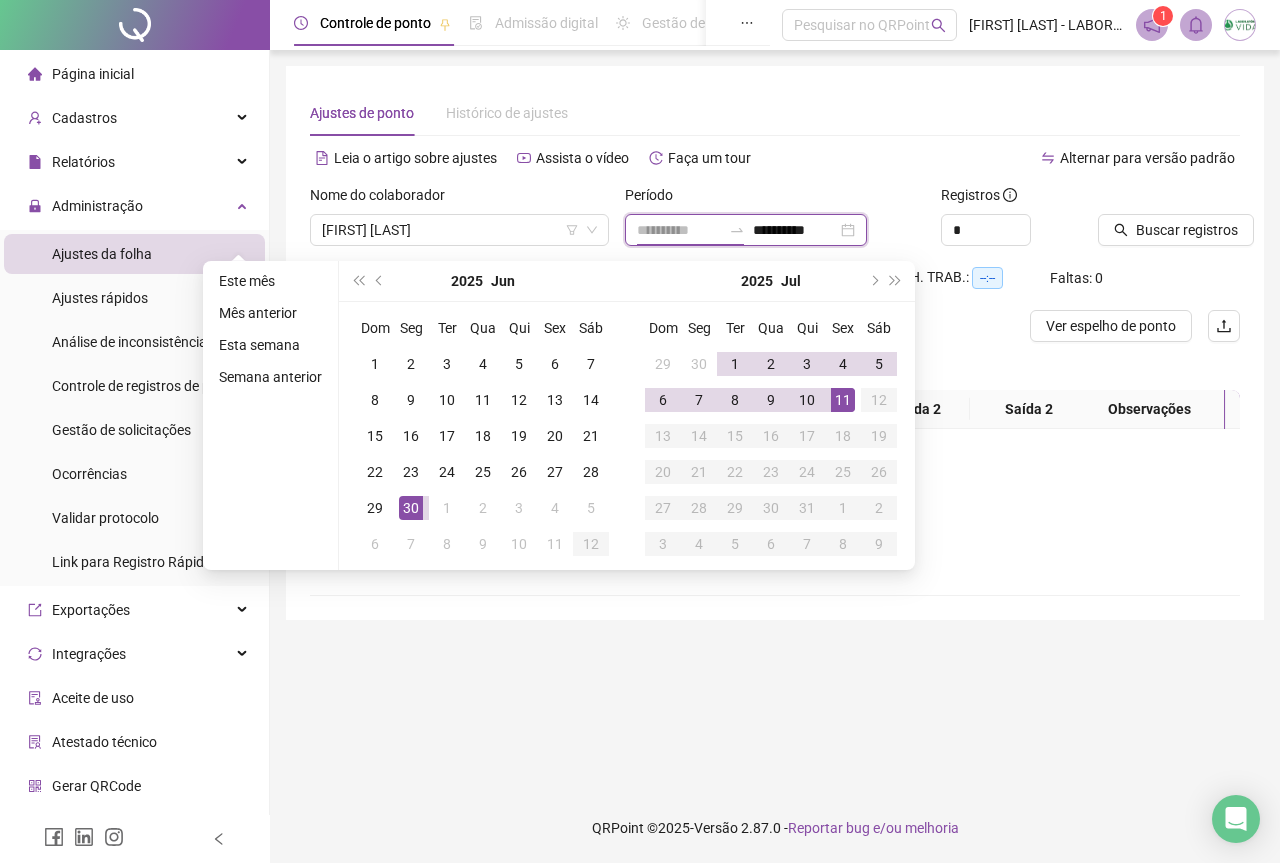 type on "**********" 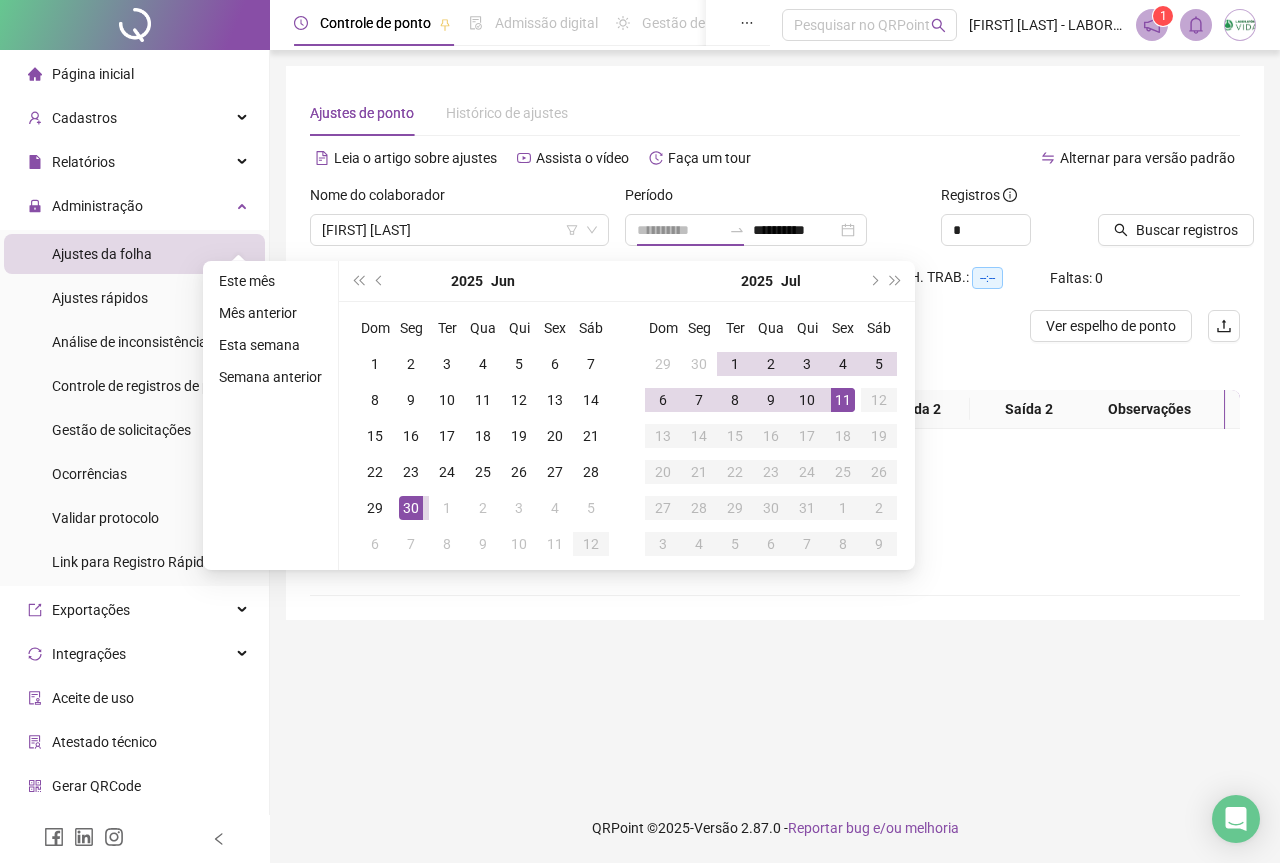click on "11" at bounding box center (843, 400) 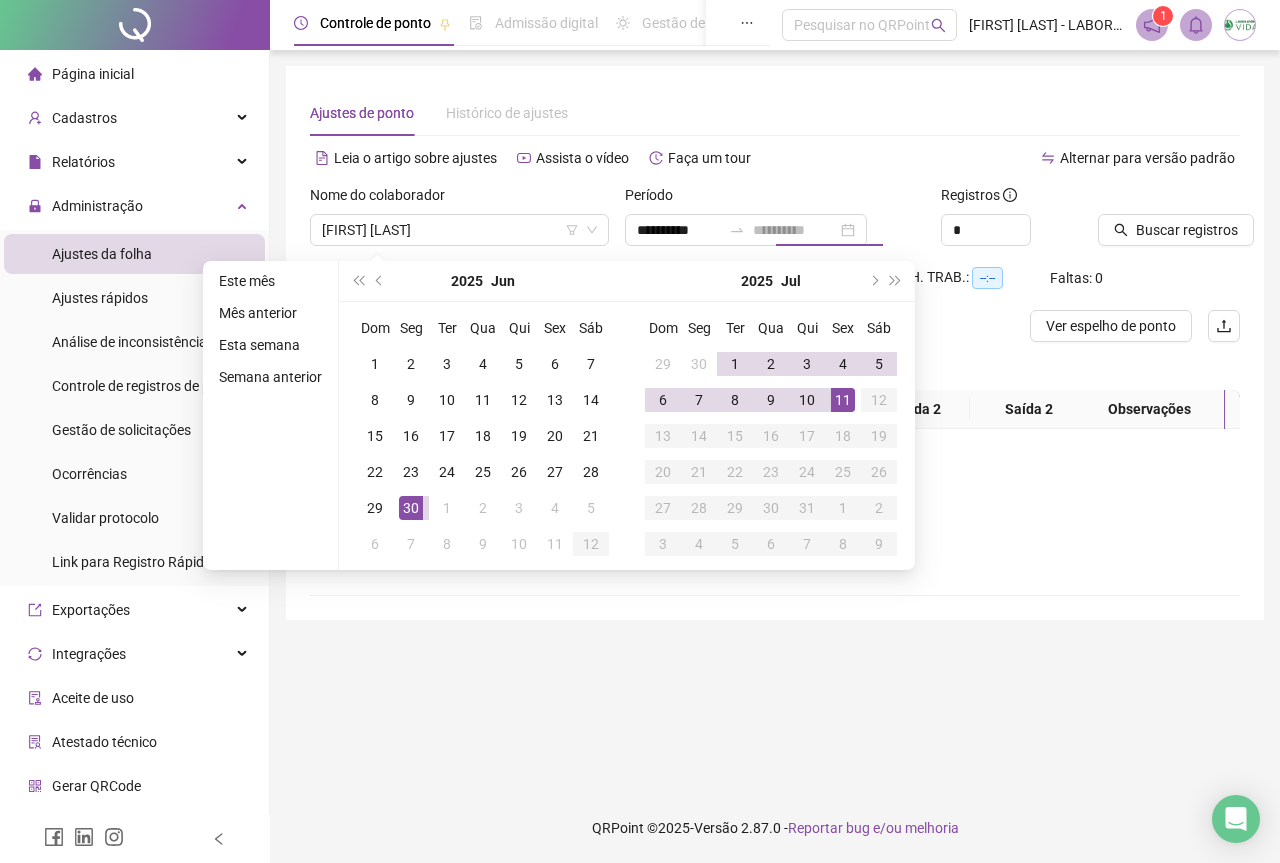 click on "11" at bounding box center (843, 400) 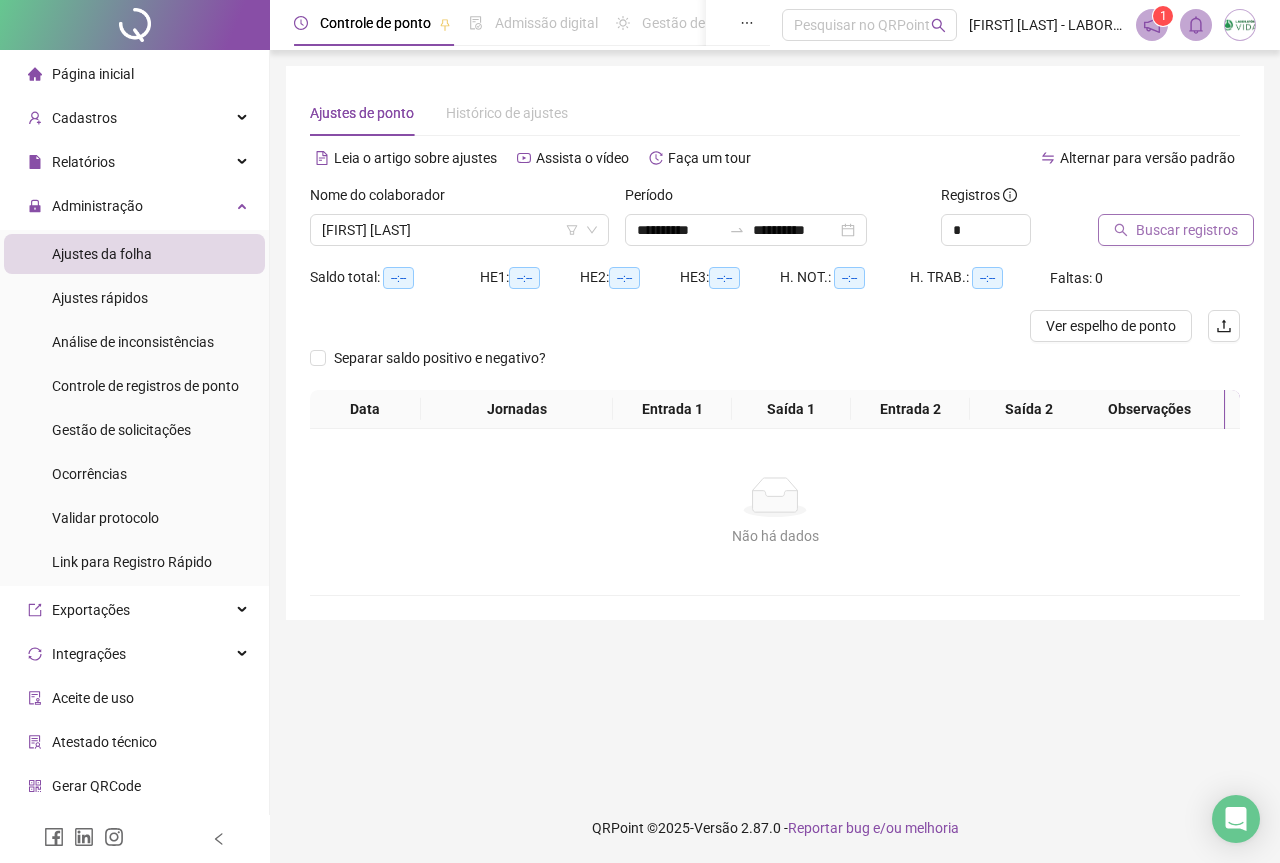 click on "Buscar registros" at bounding box center [1187, 230] 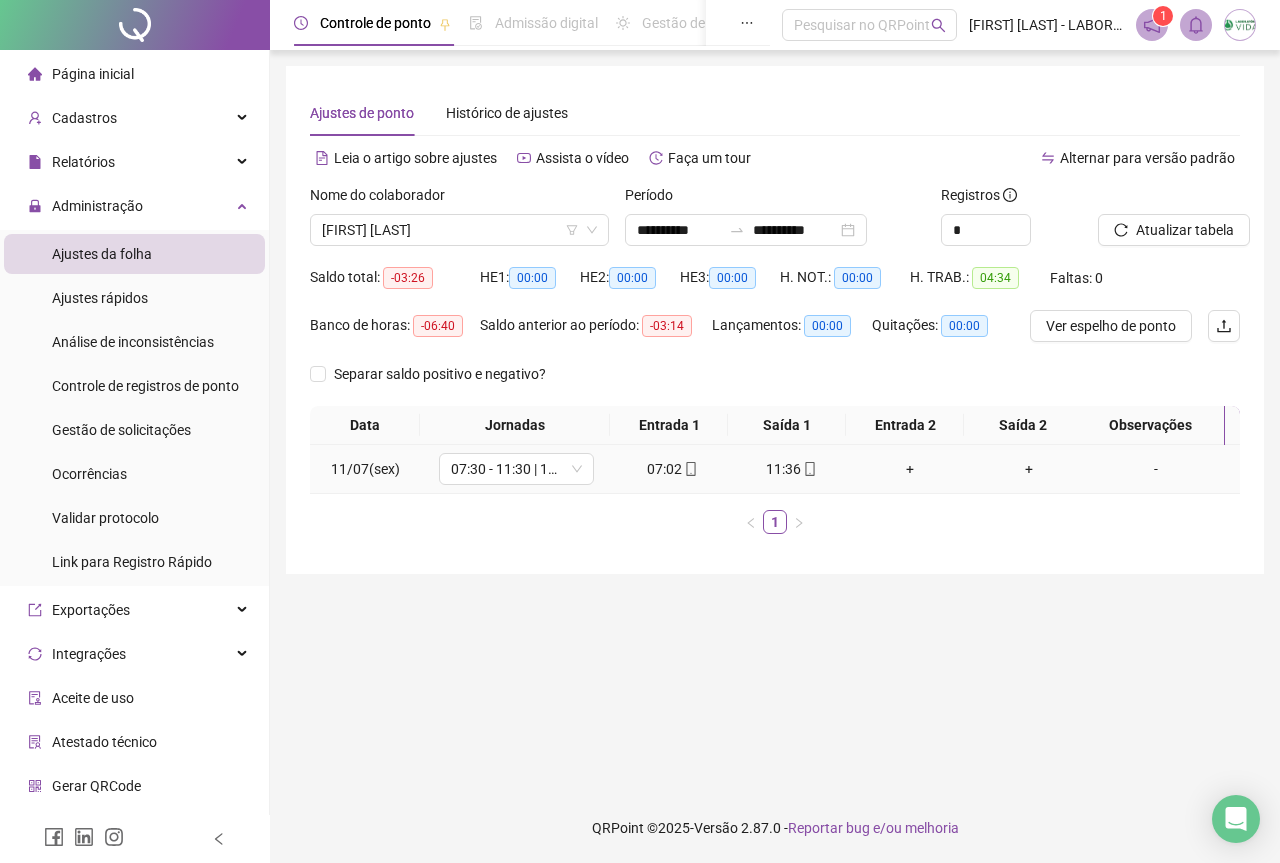 click on "+" at bounding box center (910, 469) 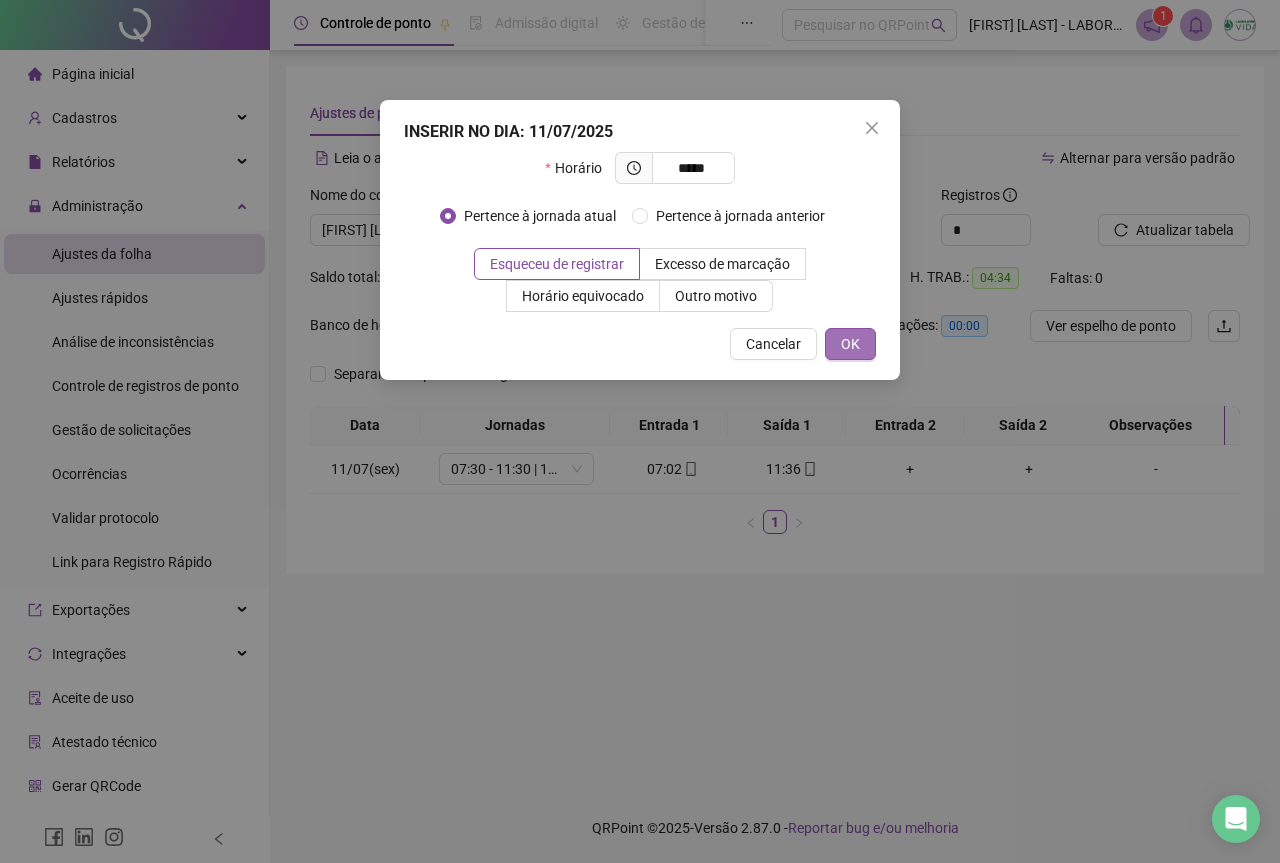 type on "*****" 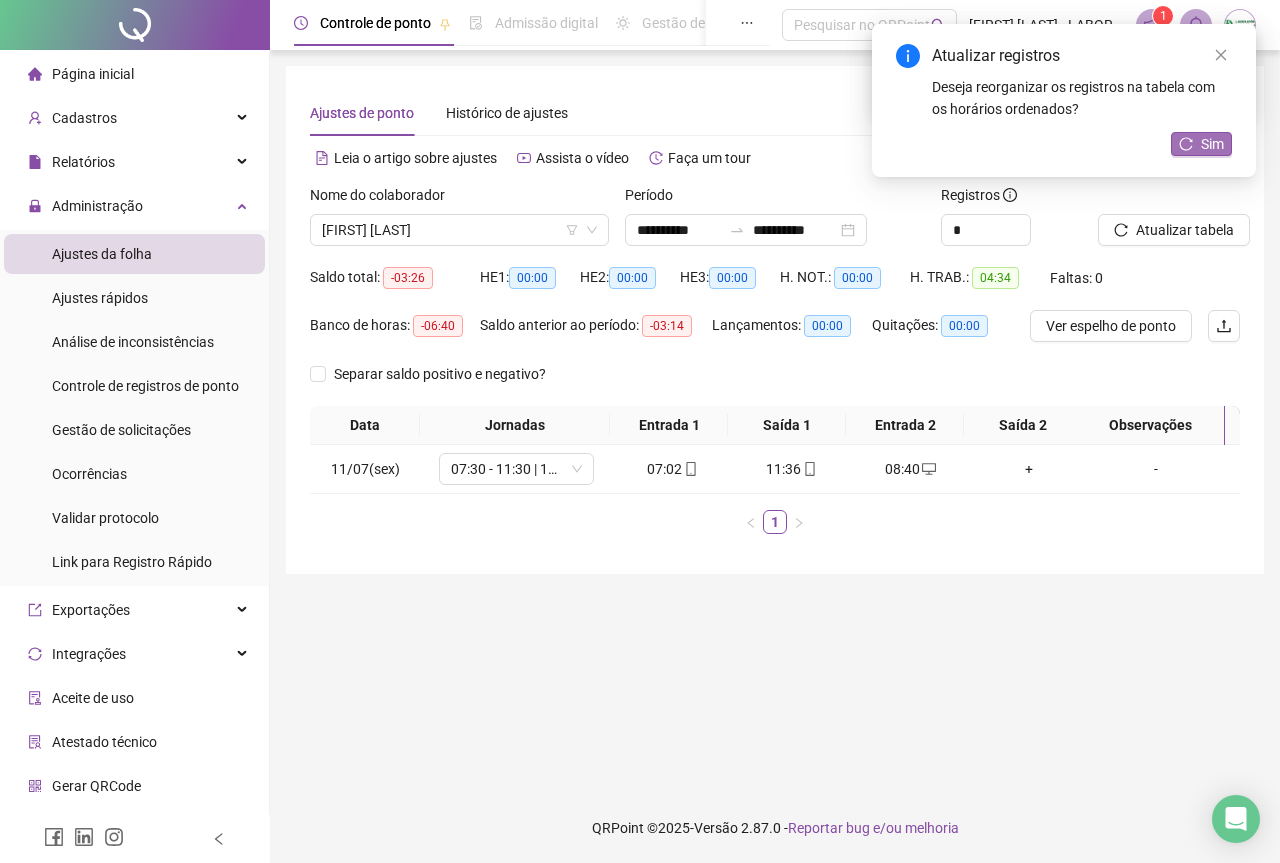 click on "Sim" at bounding box center (1212, 144) 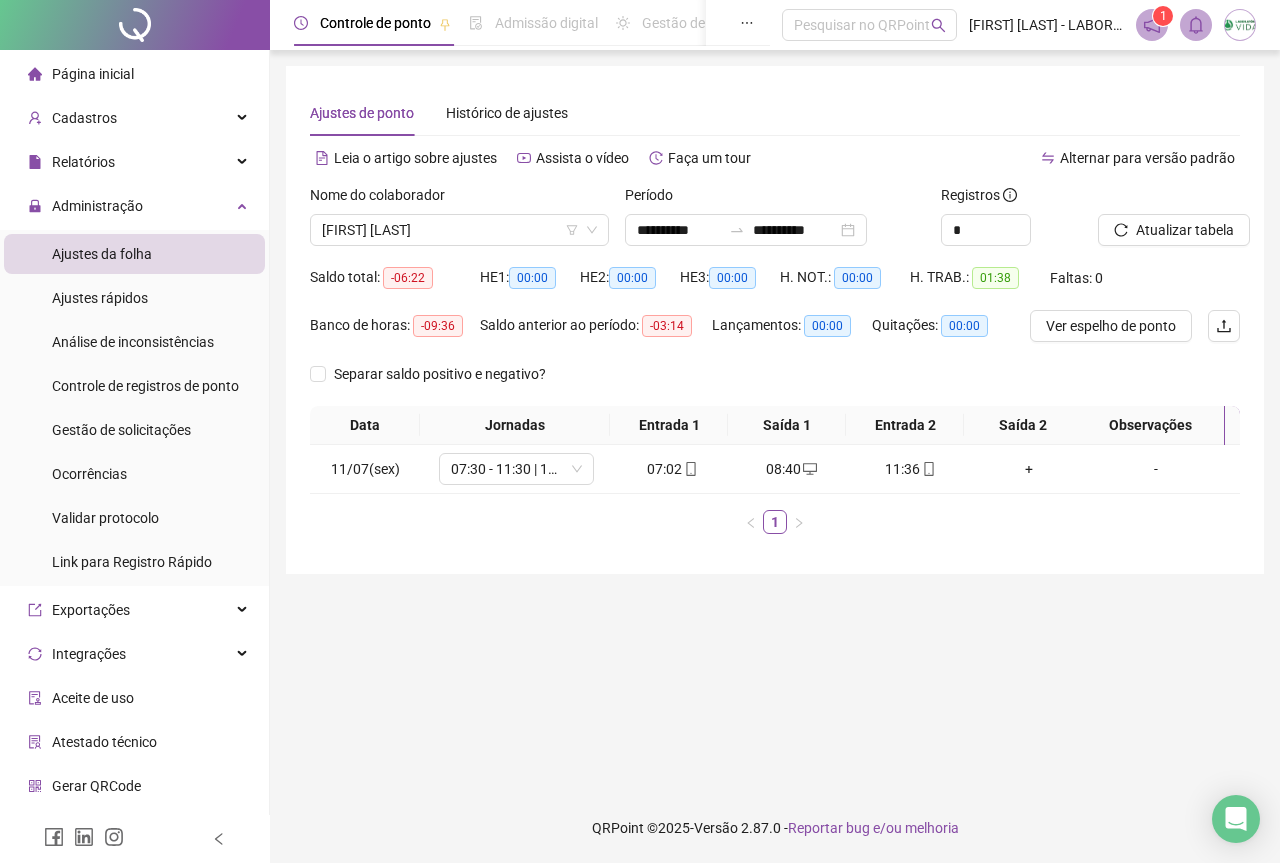 click on "Página inicial" at bounding box center (93, 74) 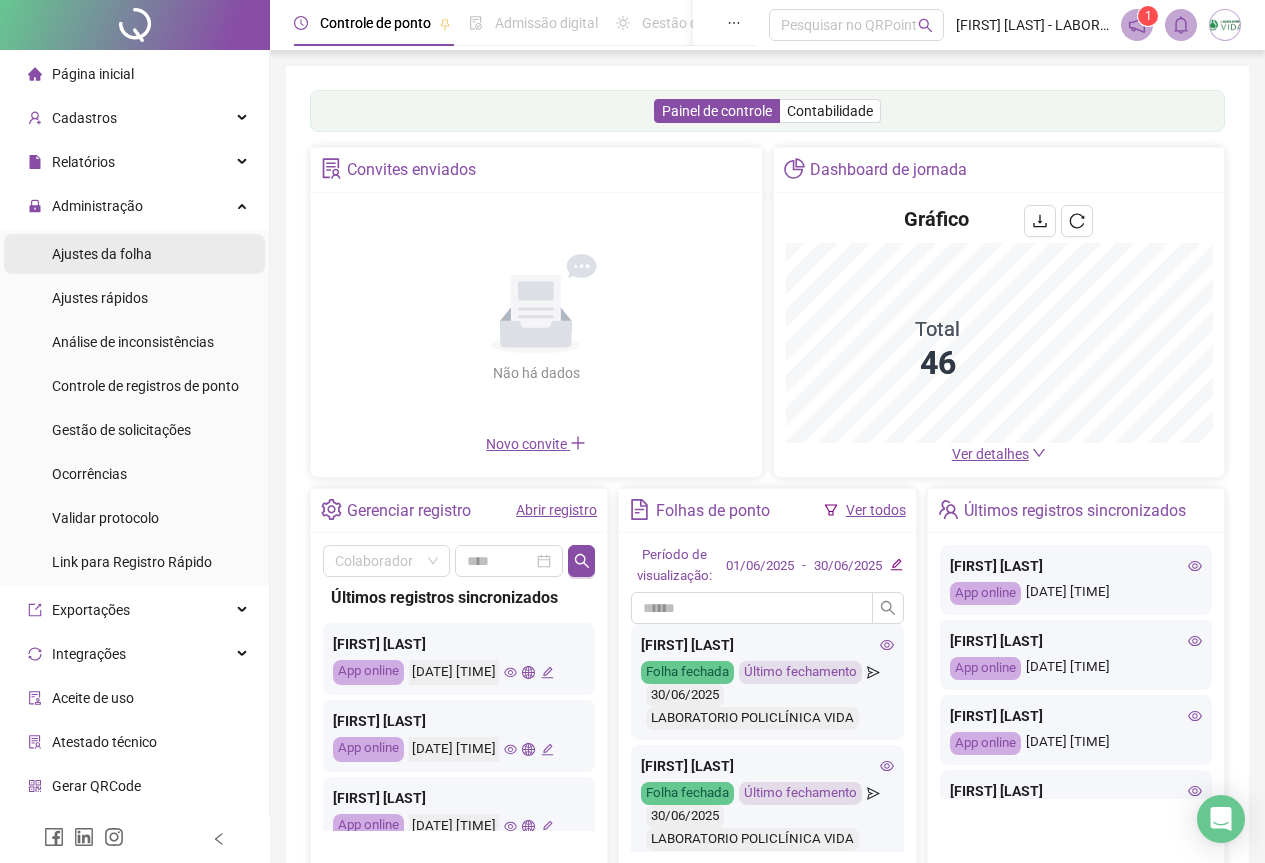 click on "Ajustes da folha" at bounding box center [102, 254] 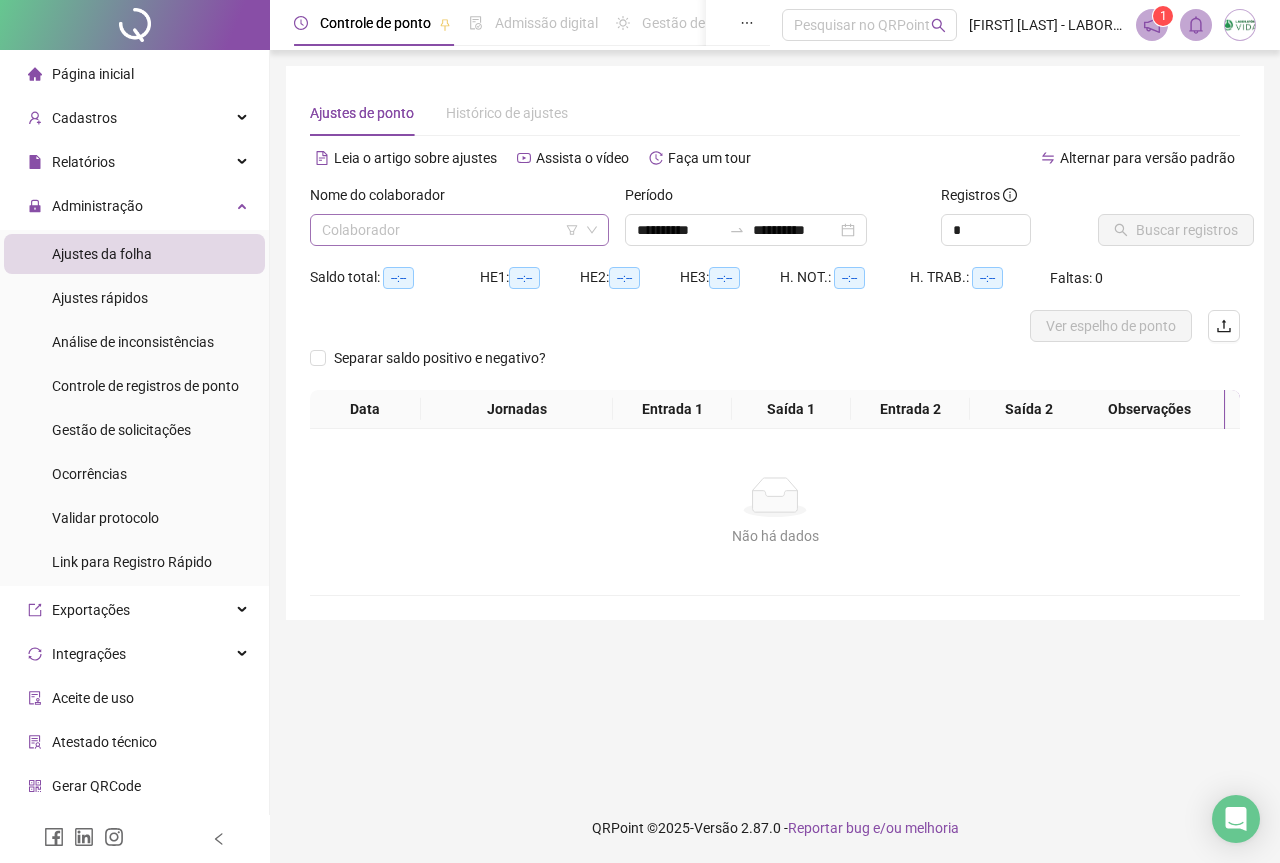 click at bounding box center (453, 230) 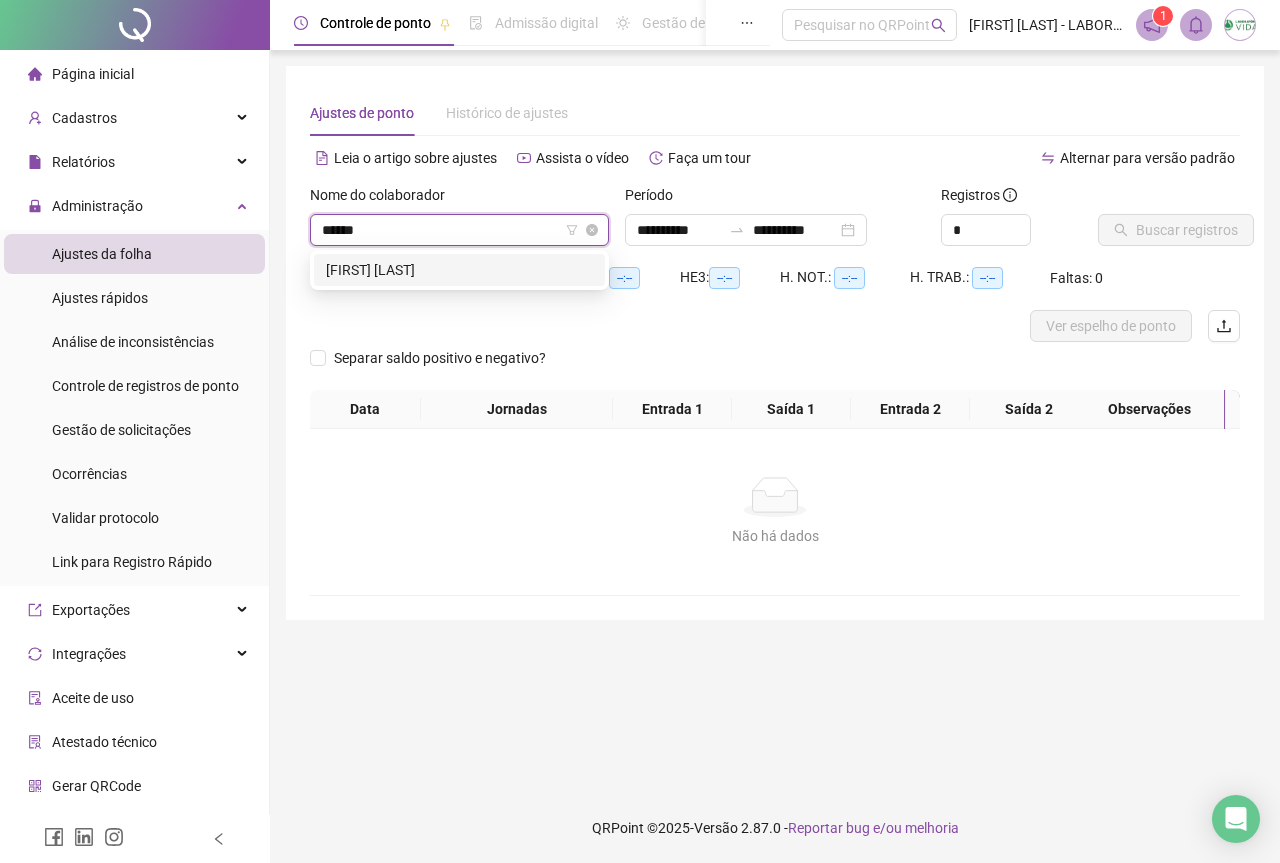 type on "*******" 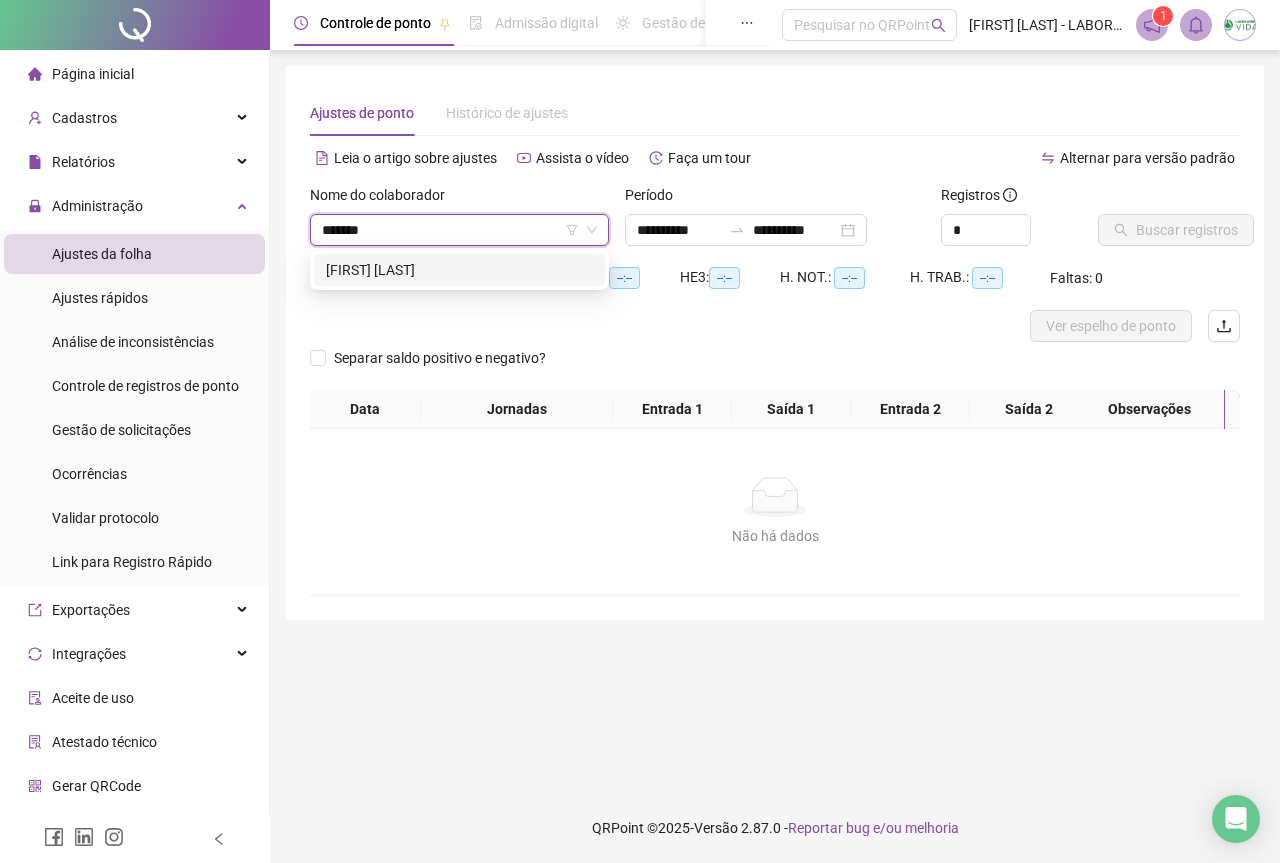 click on "[FIRST] [LAST]" at bounding box center (459, 270) 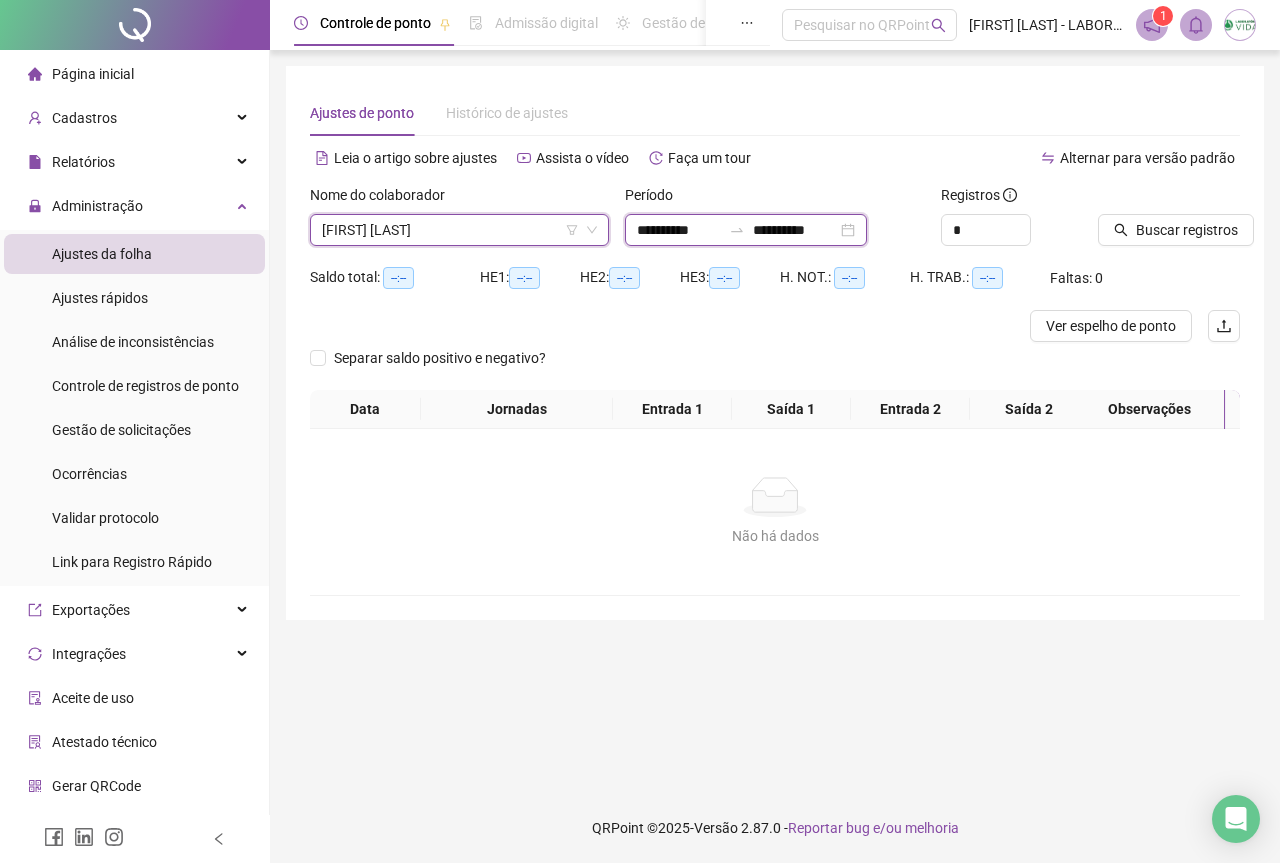 click on "**********" at bounding box center [679, 230] 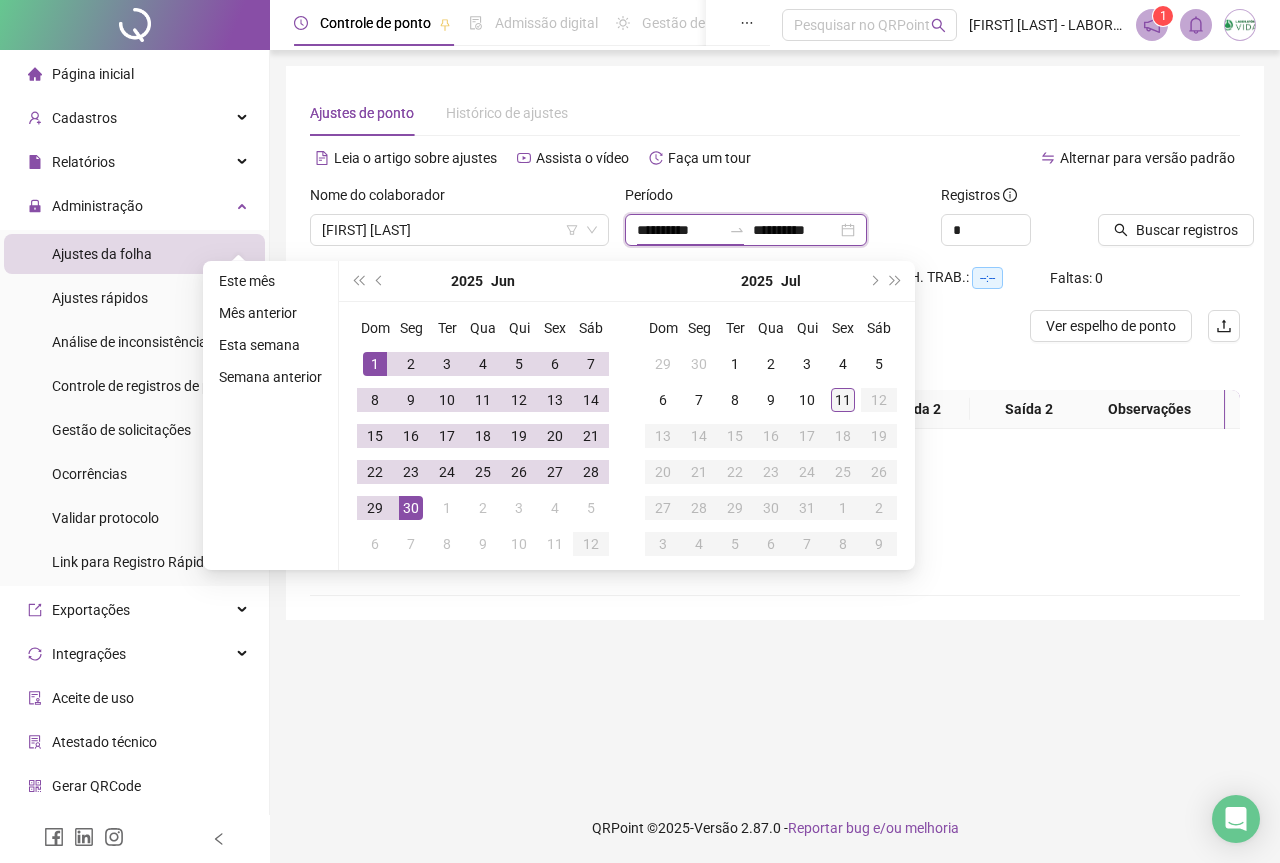 type on "**********" 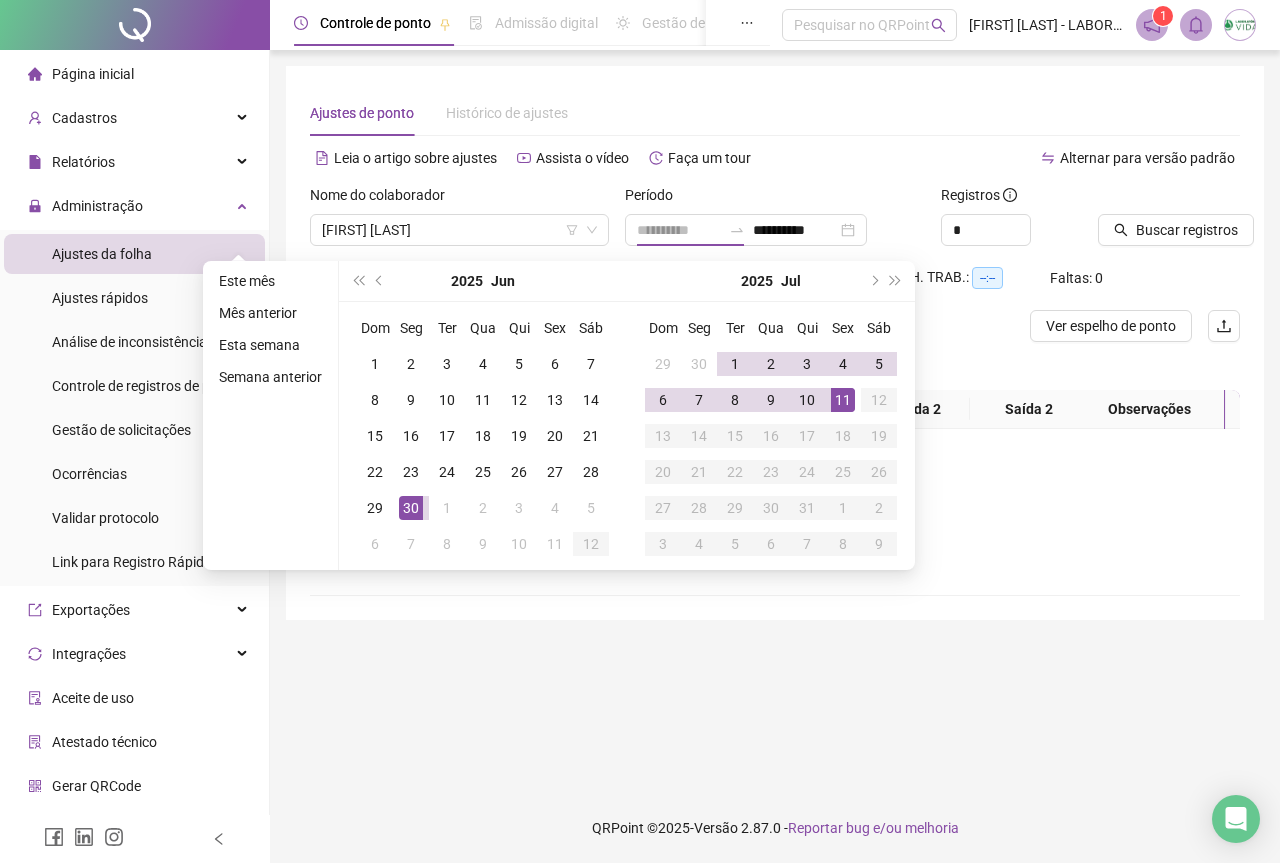 click on "11" at bounding box center [843, 400] 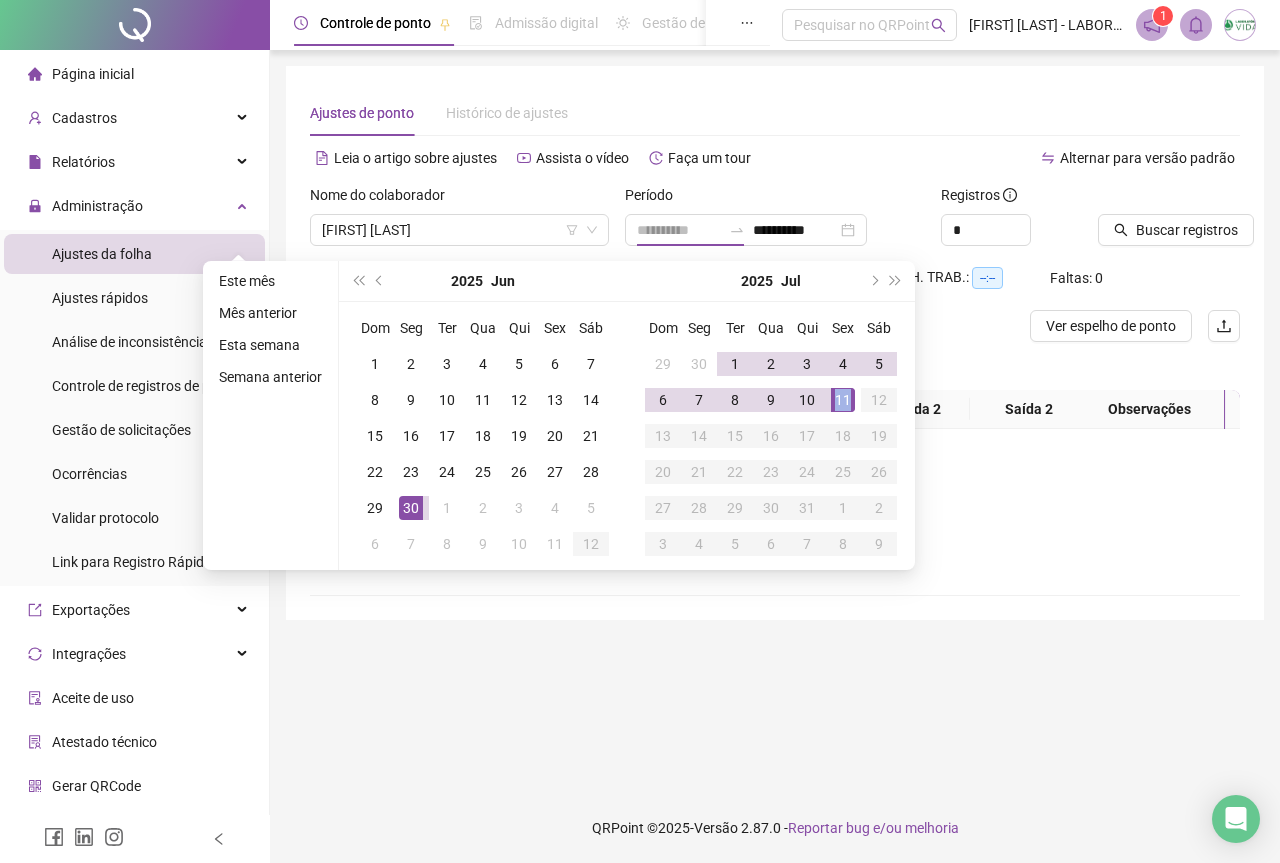 click on "11" at bounding box center (843, 400) 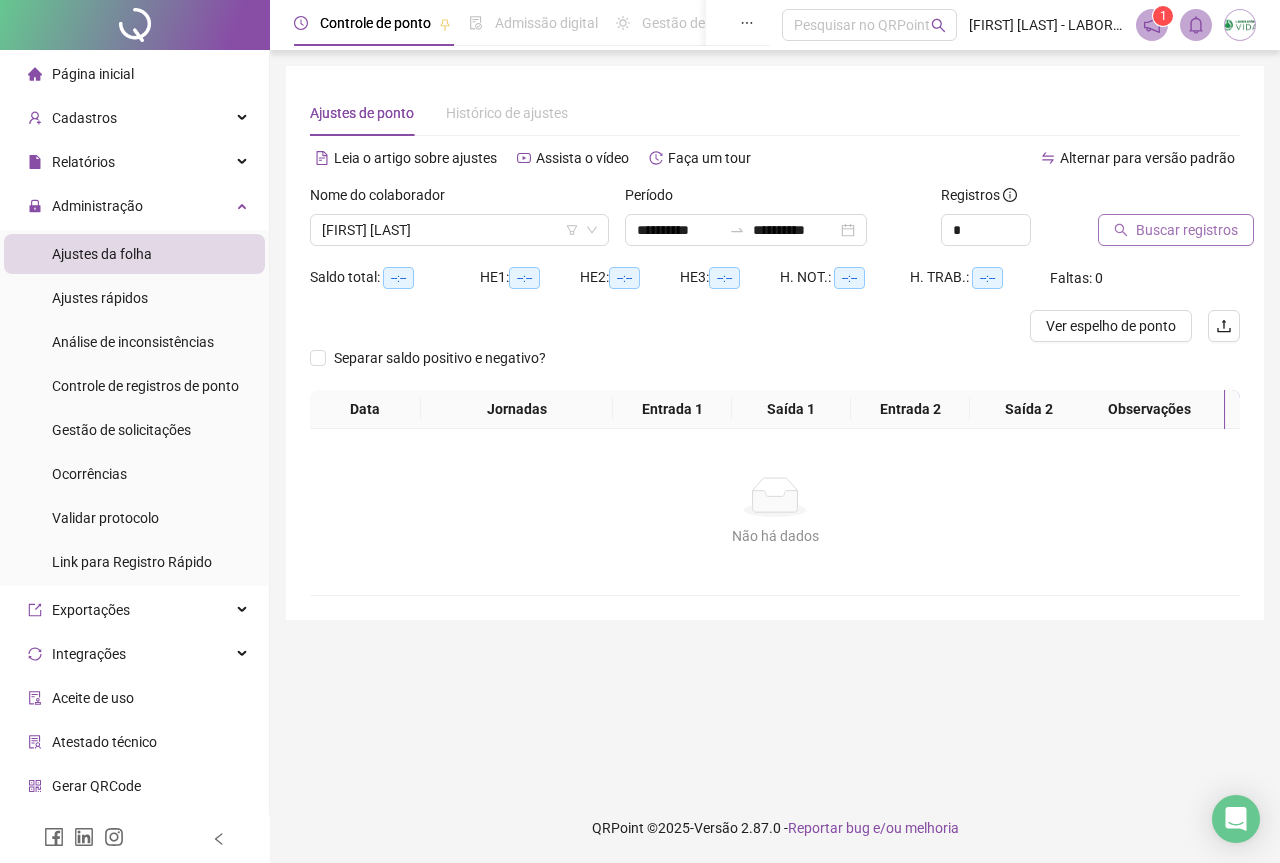 click on "Buscar registros" at bounding box center [1187, 230] 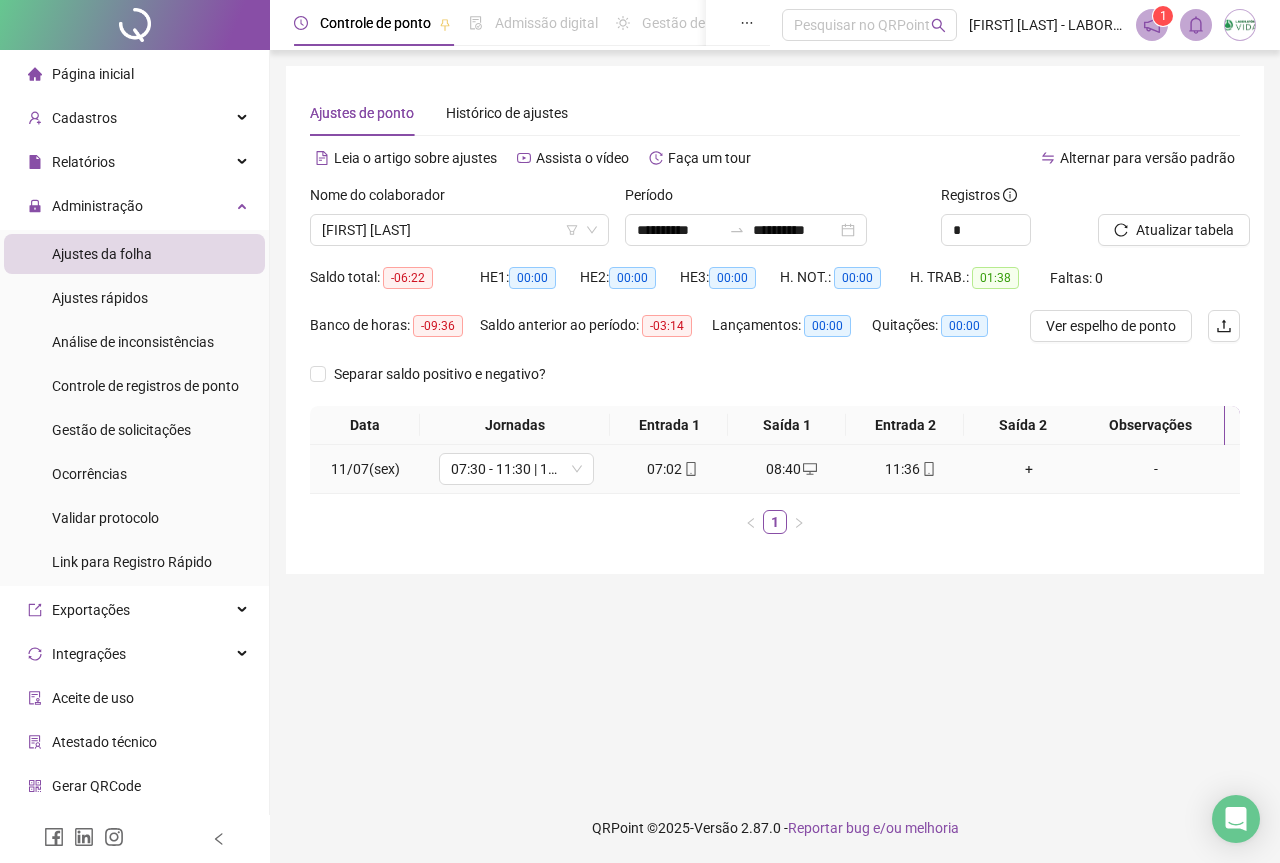 click on "+" at bounding box center (1029, 469) 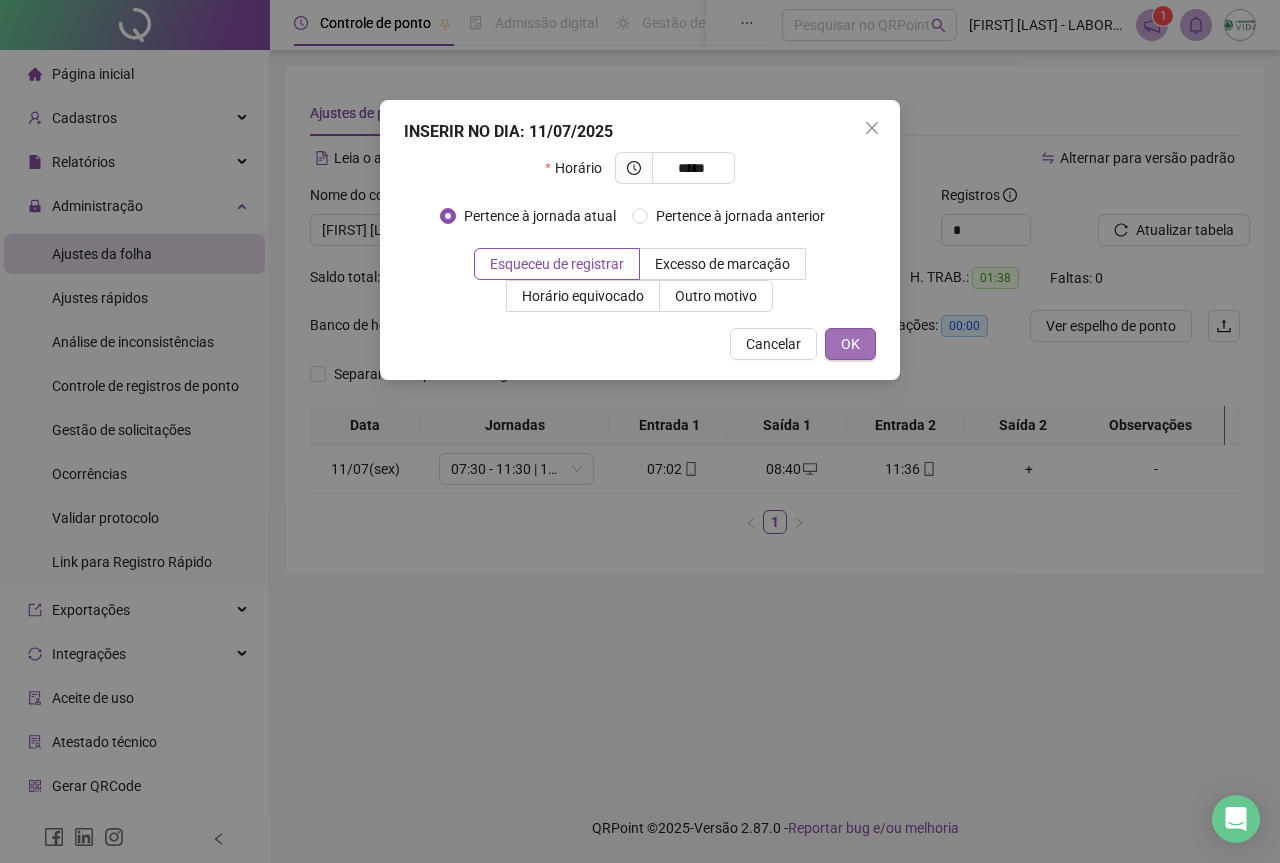 type on "*****" 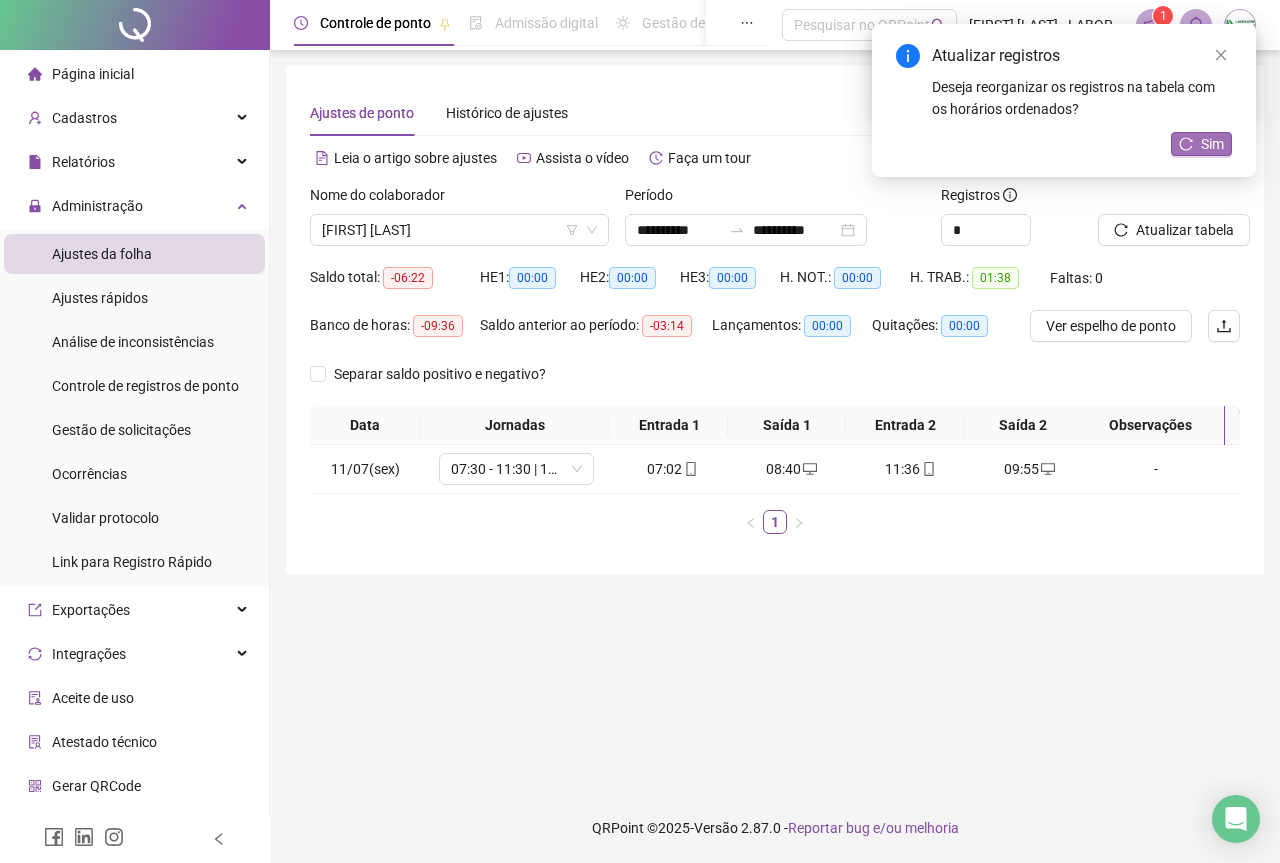 click on "Sim" at bounding box center (1212, 144) 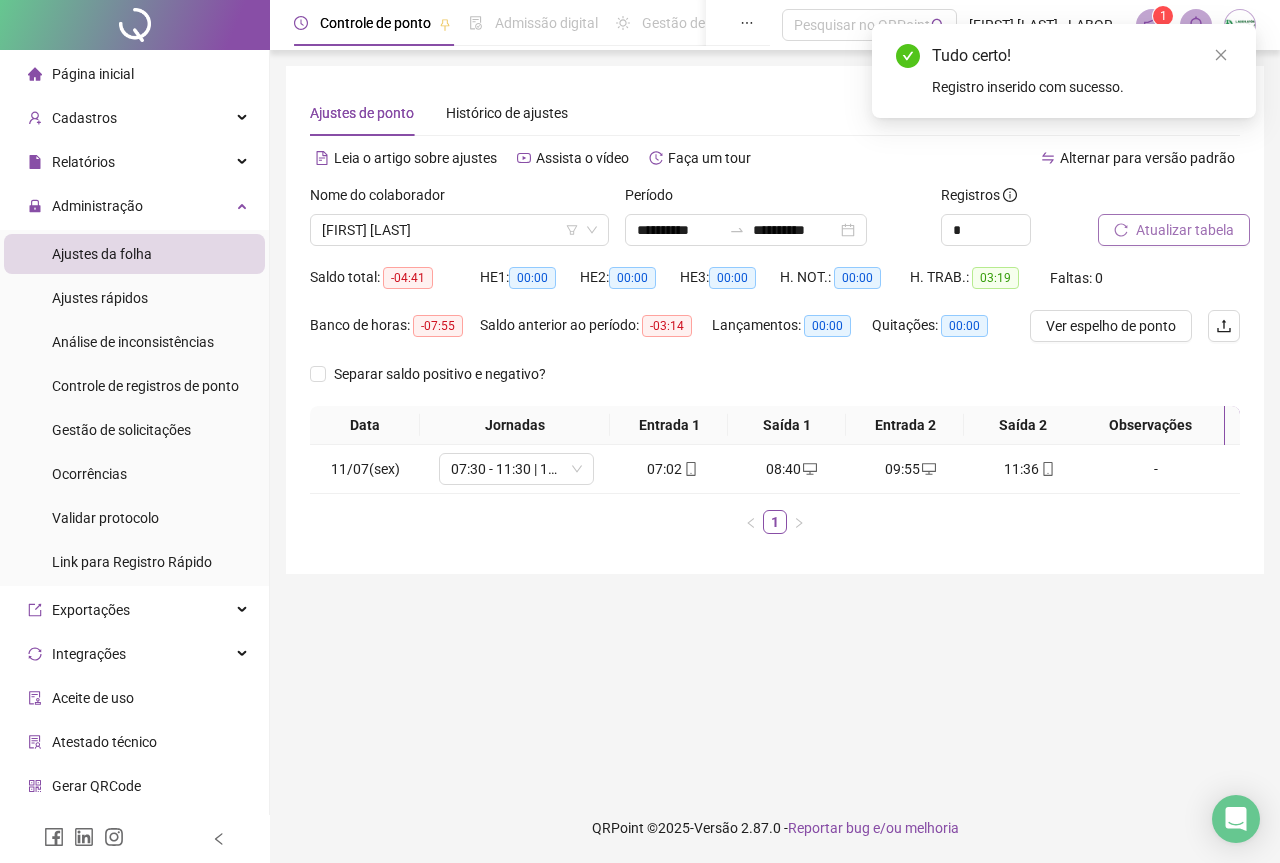 click on "Atualizar tabela" at bounding box center [1185, 230] 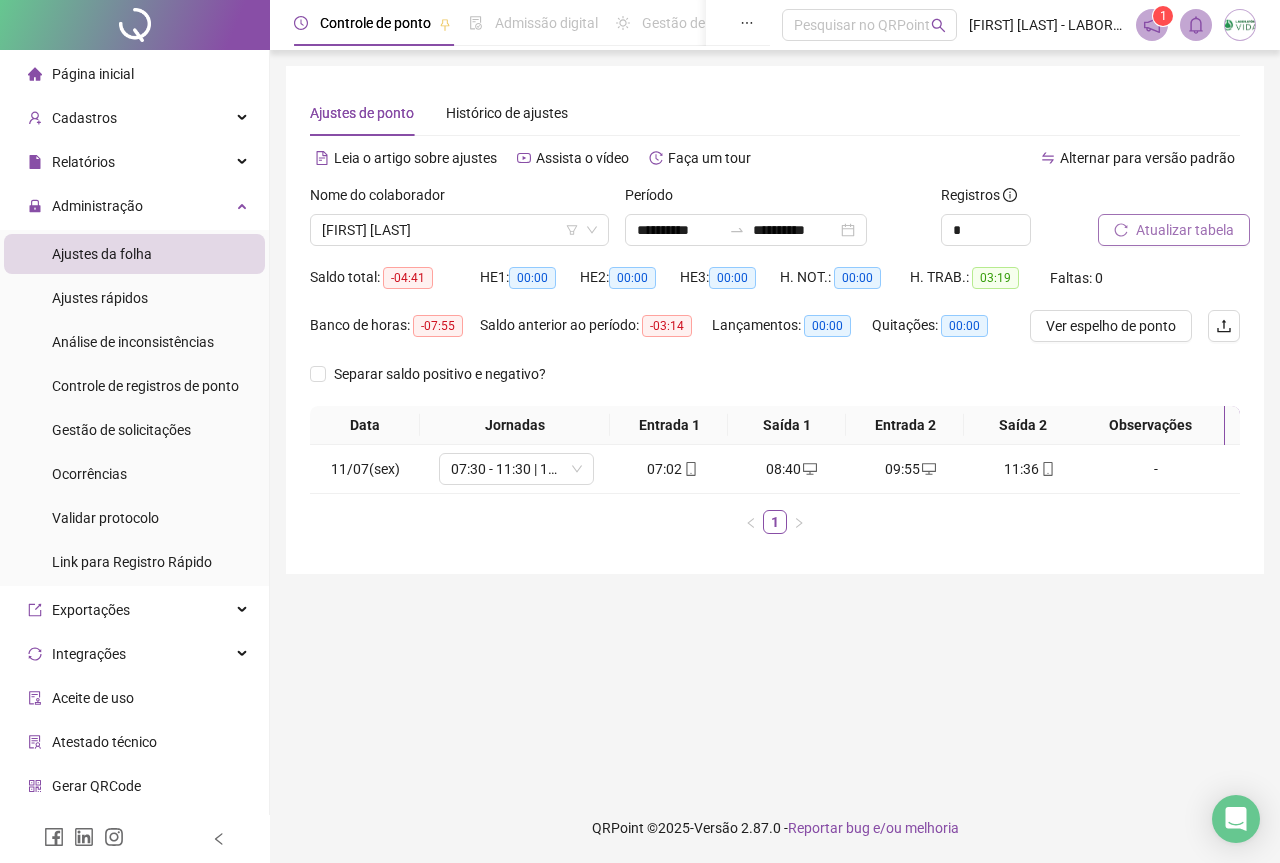 click on "Atualizar tabela" at bounding box center (1185, 230) 